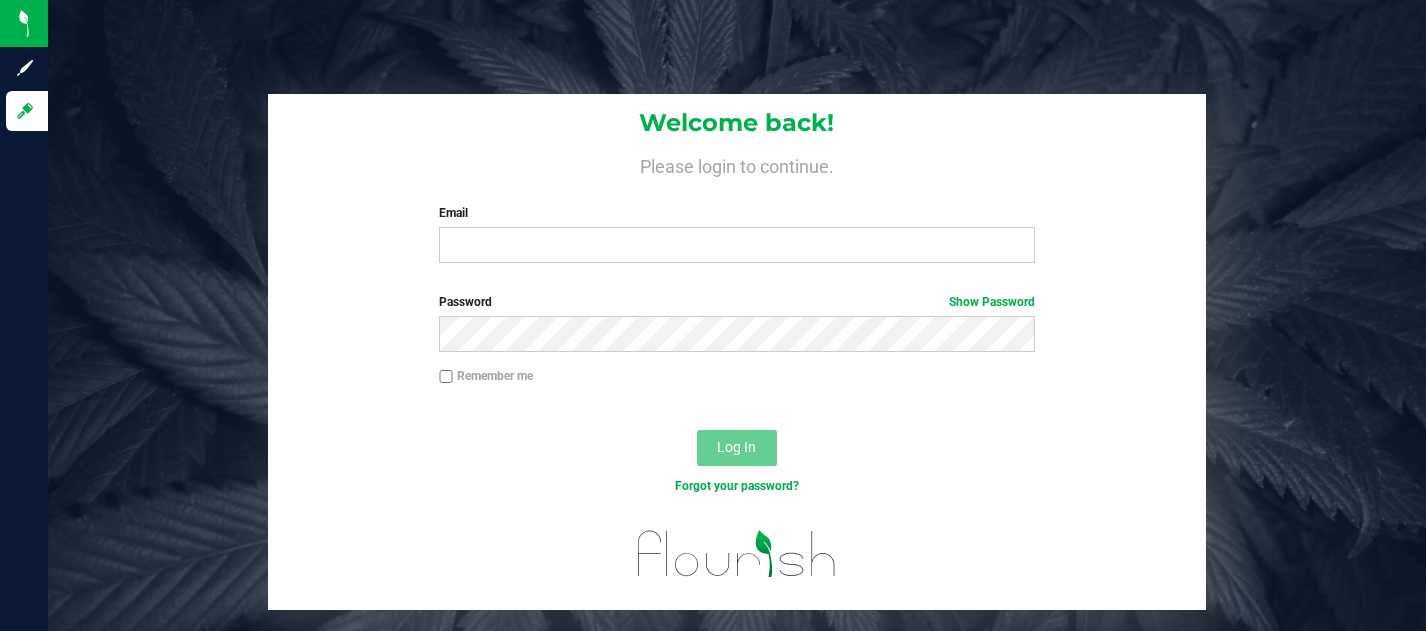 scroll, scrollTop: 0, scrollLeft: 0, axis: both 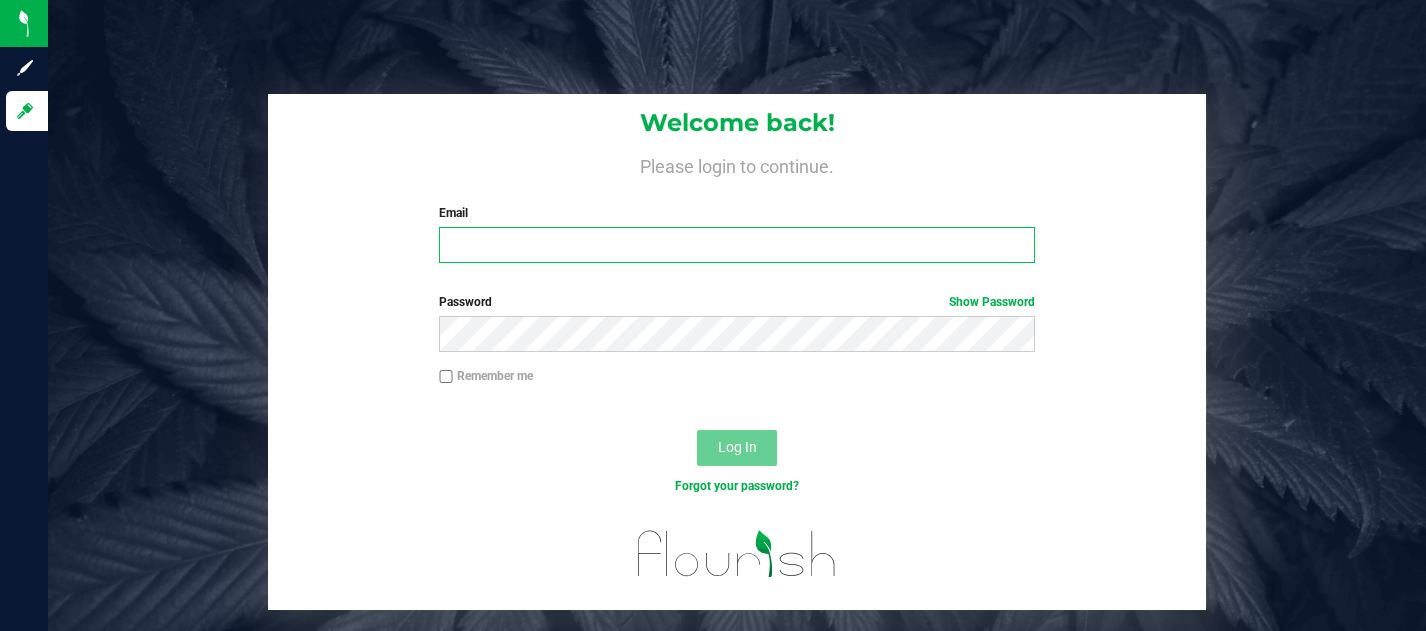 click on "Email" at bounding box center (737, 245) 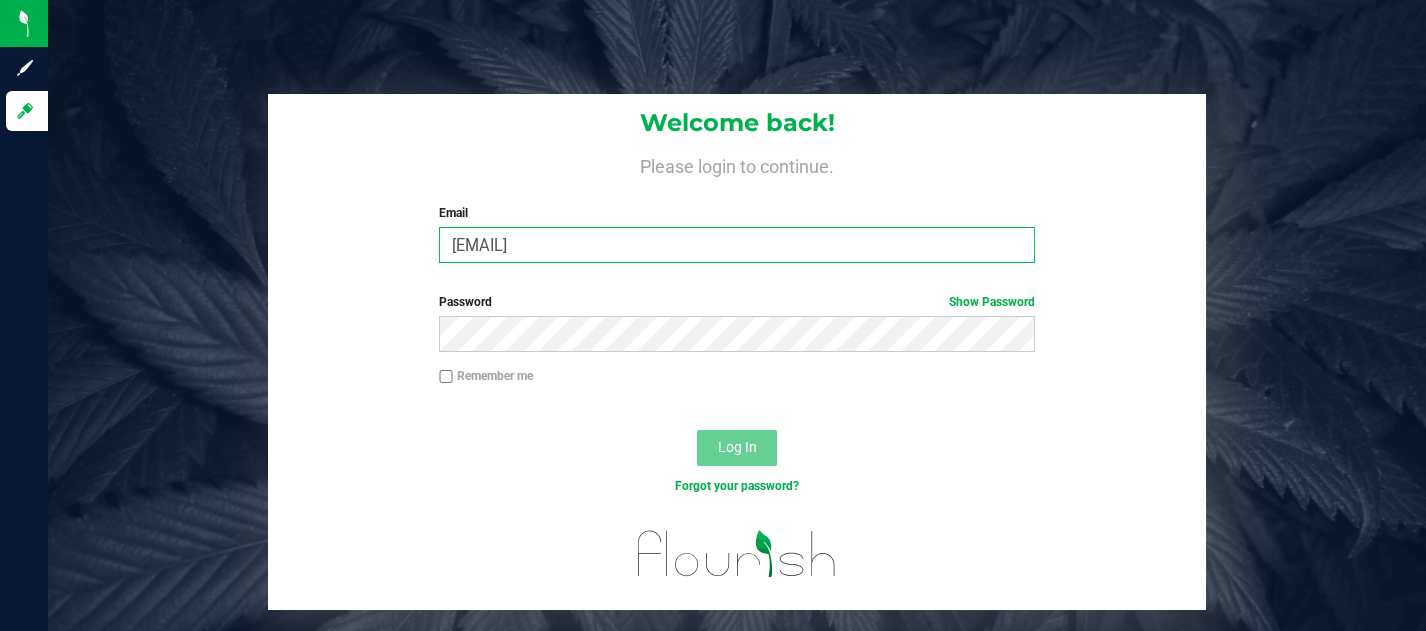 type on "[EMAIL]" 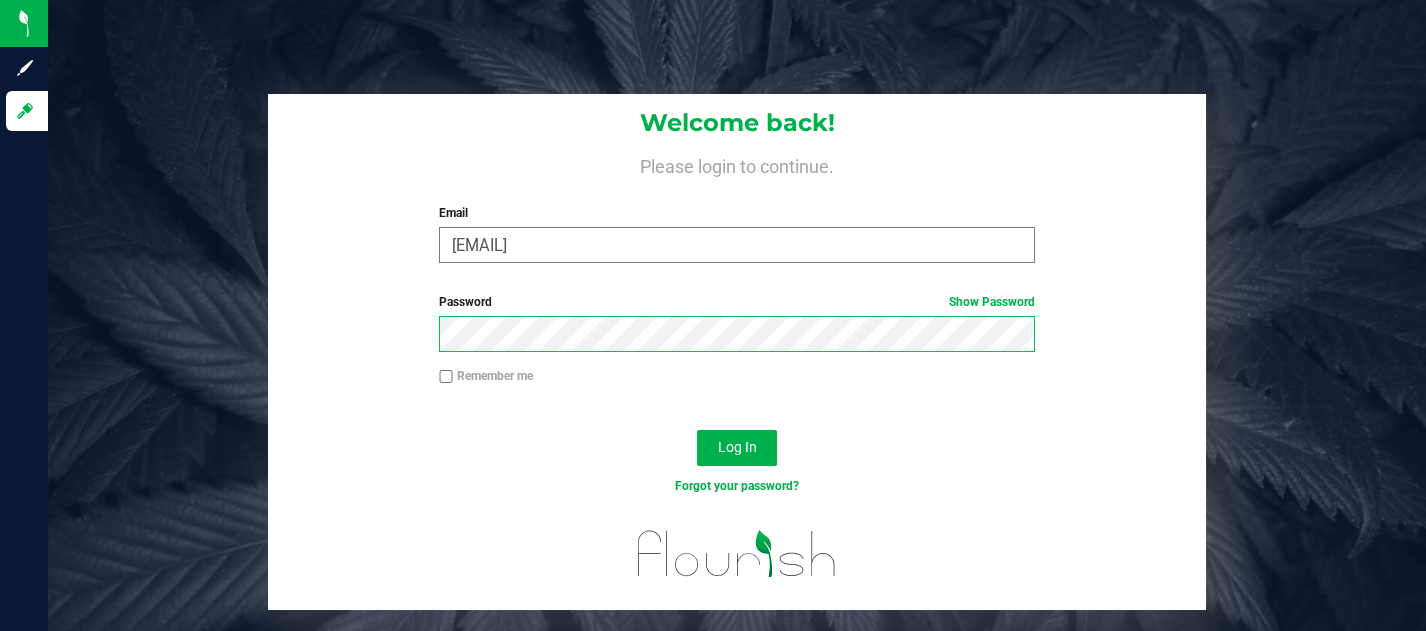 click on "Log In" at bounding box center (737, 448) 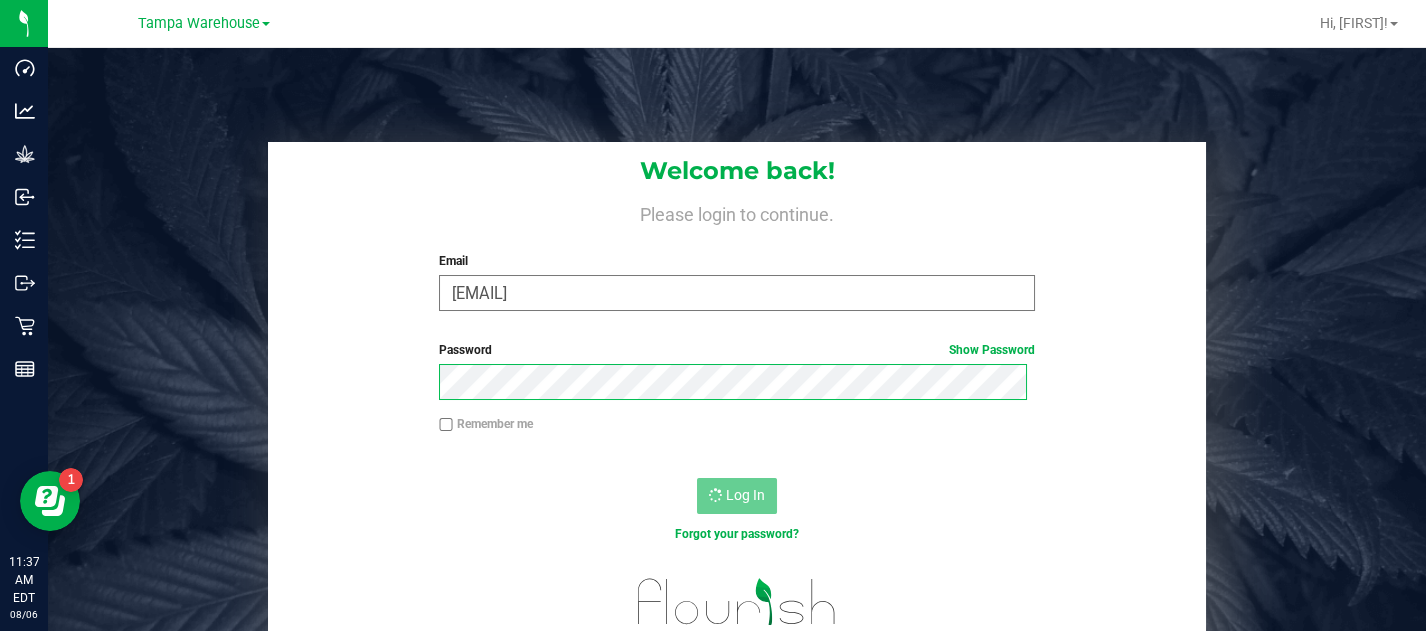 scroll, scrollTop: 0, scrollLeft: 0, axis: both 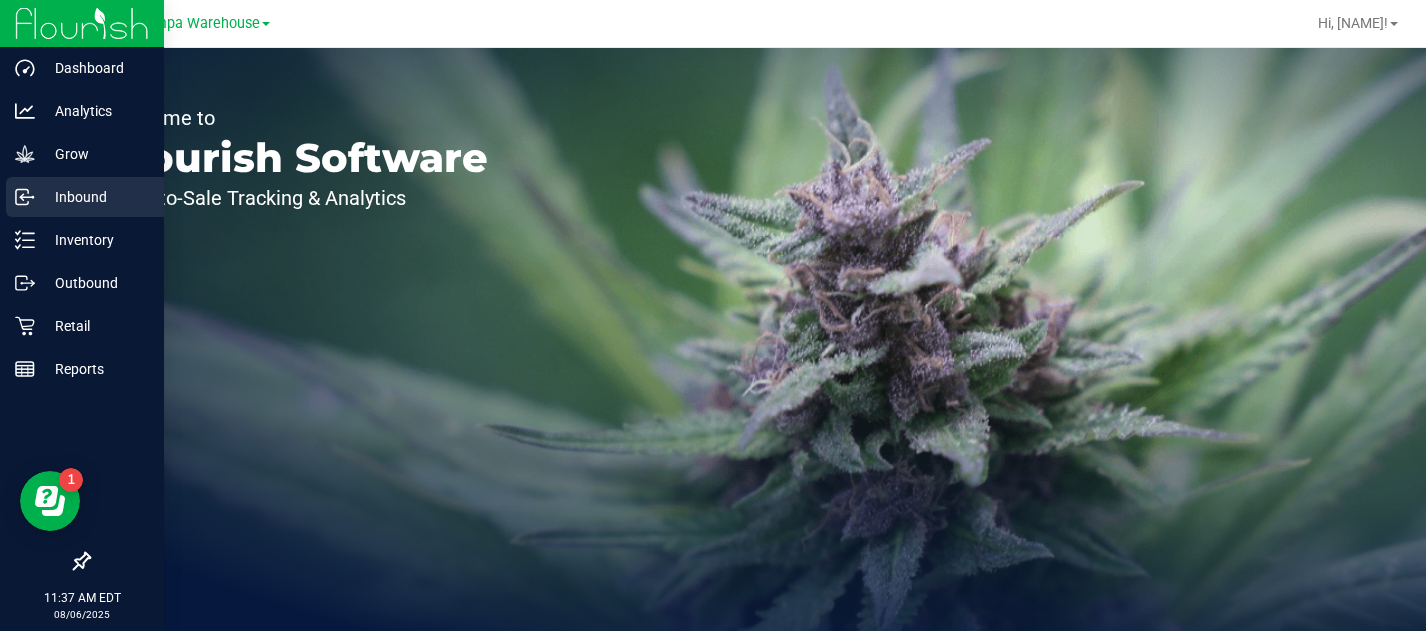 click on "Inbound" at bounding box center [85, 197] 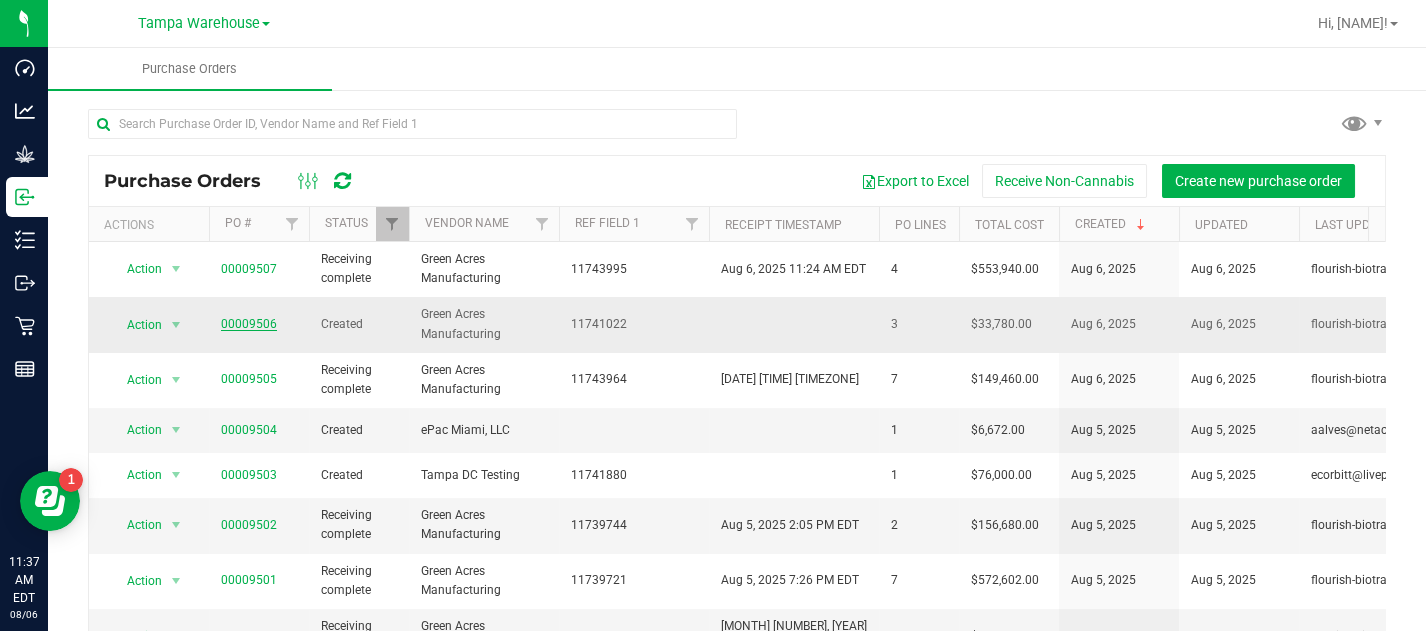 click on "00009506" at bounding box center [249, 324] 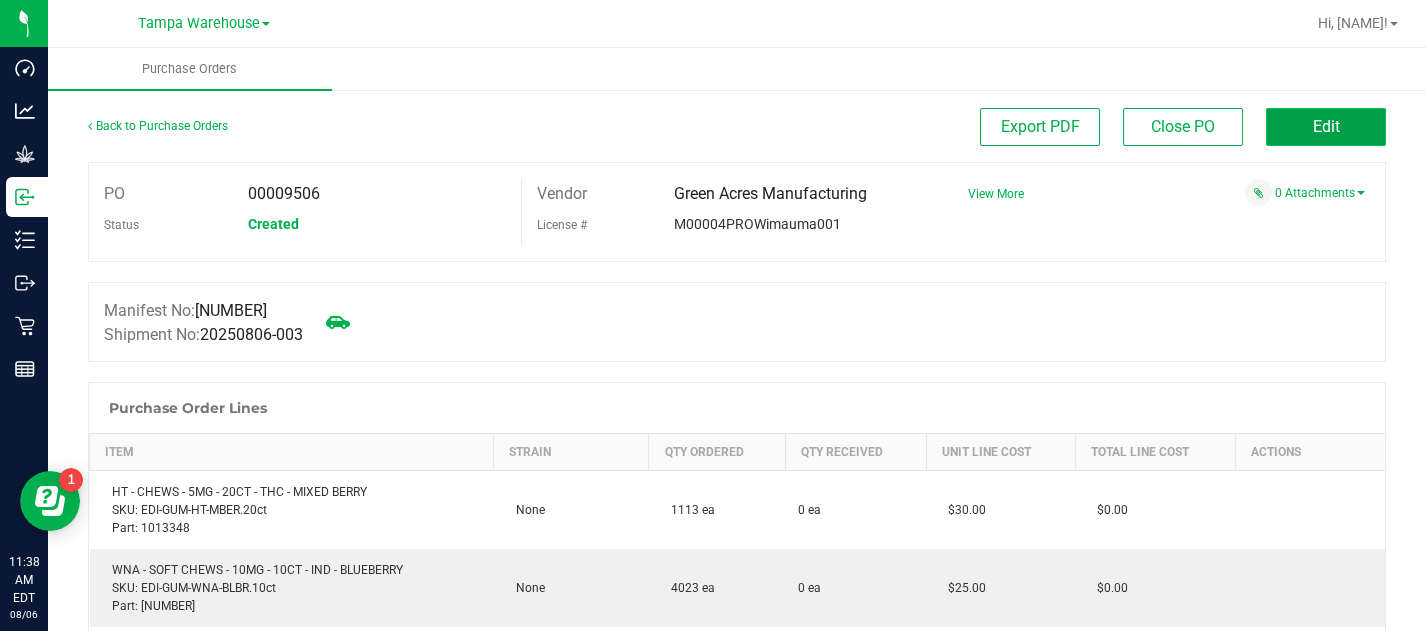 click on "Edit" at bounding box center [1326, 127] 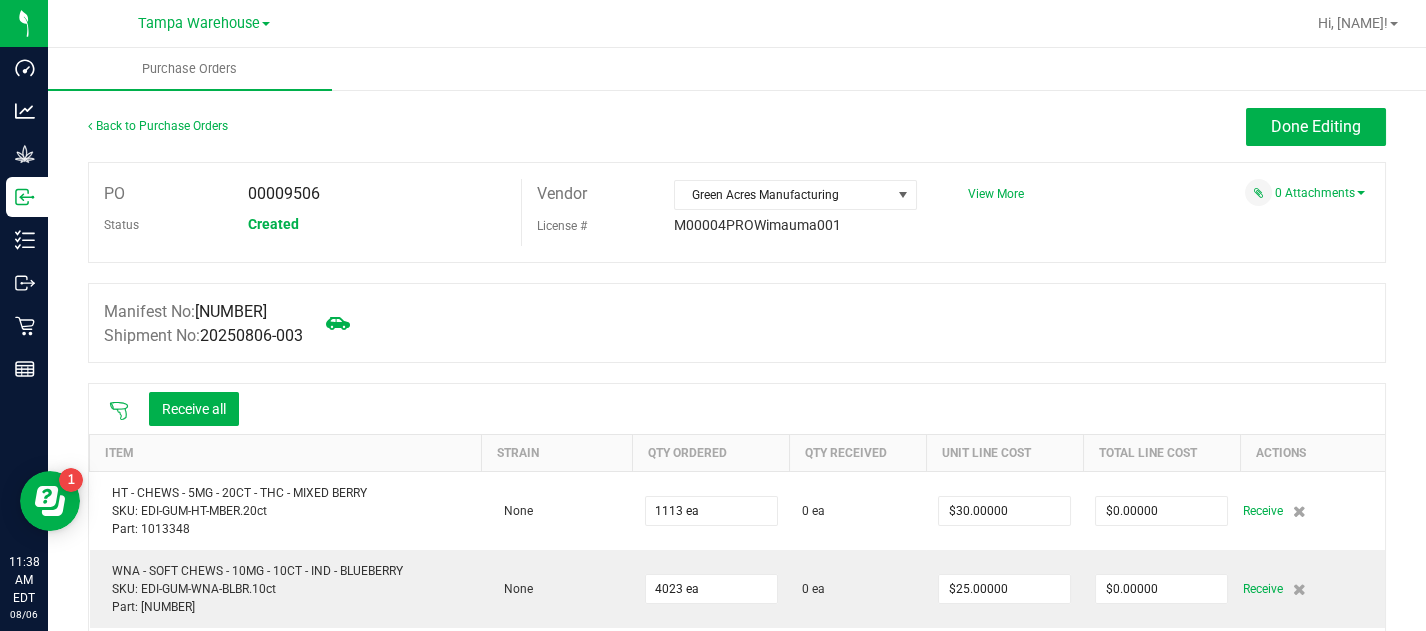 click 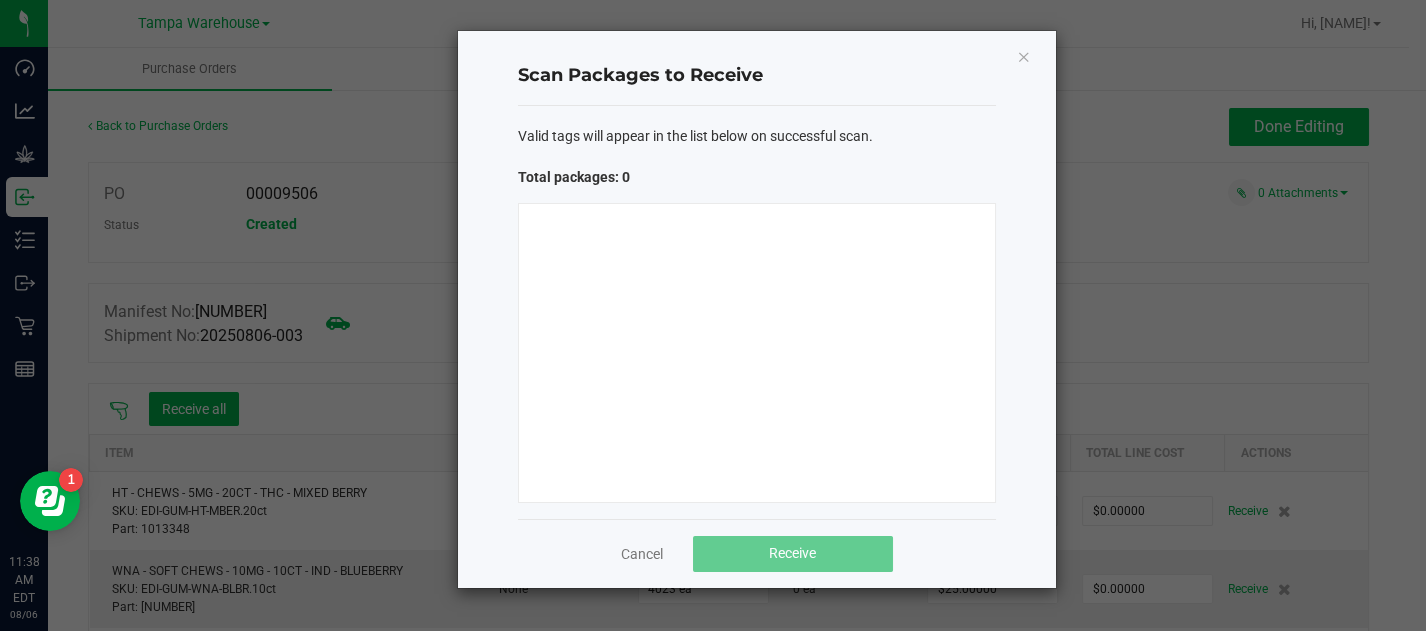type 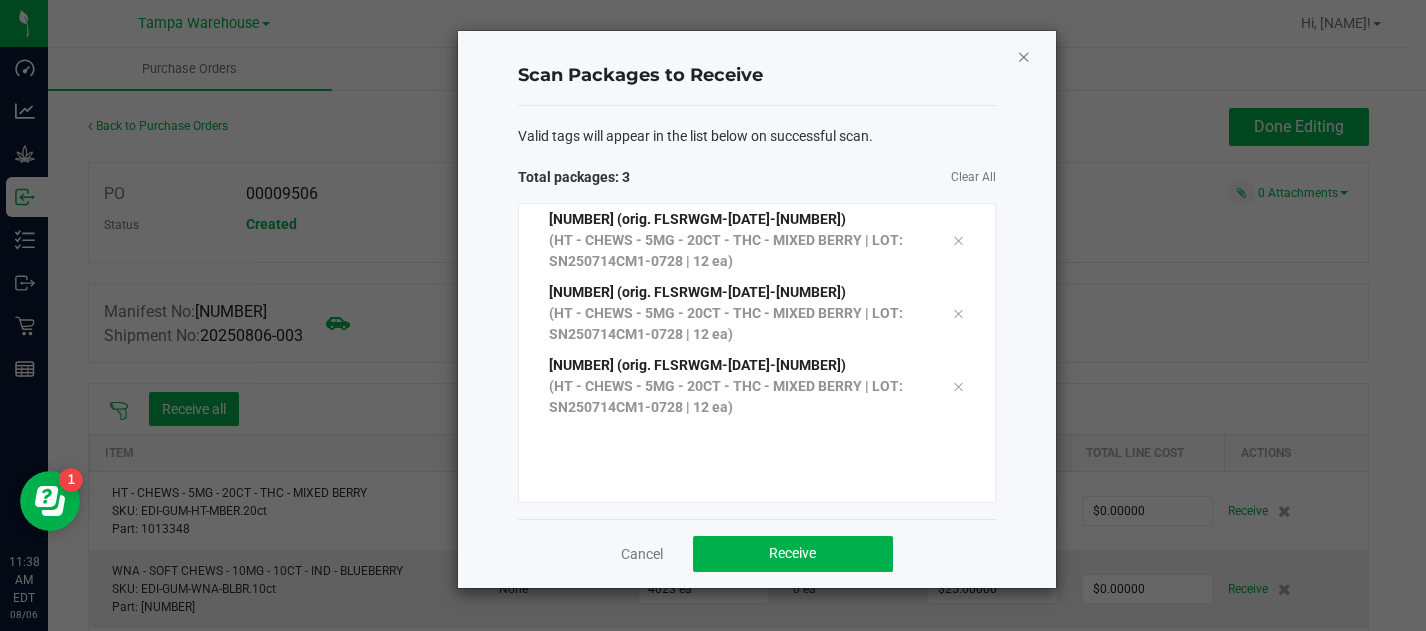 click 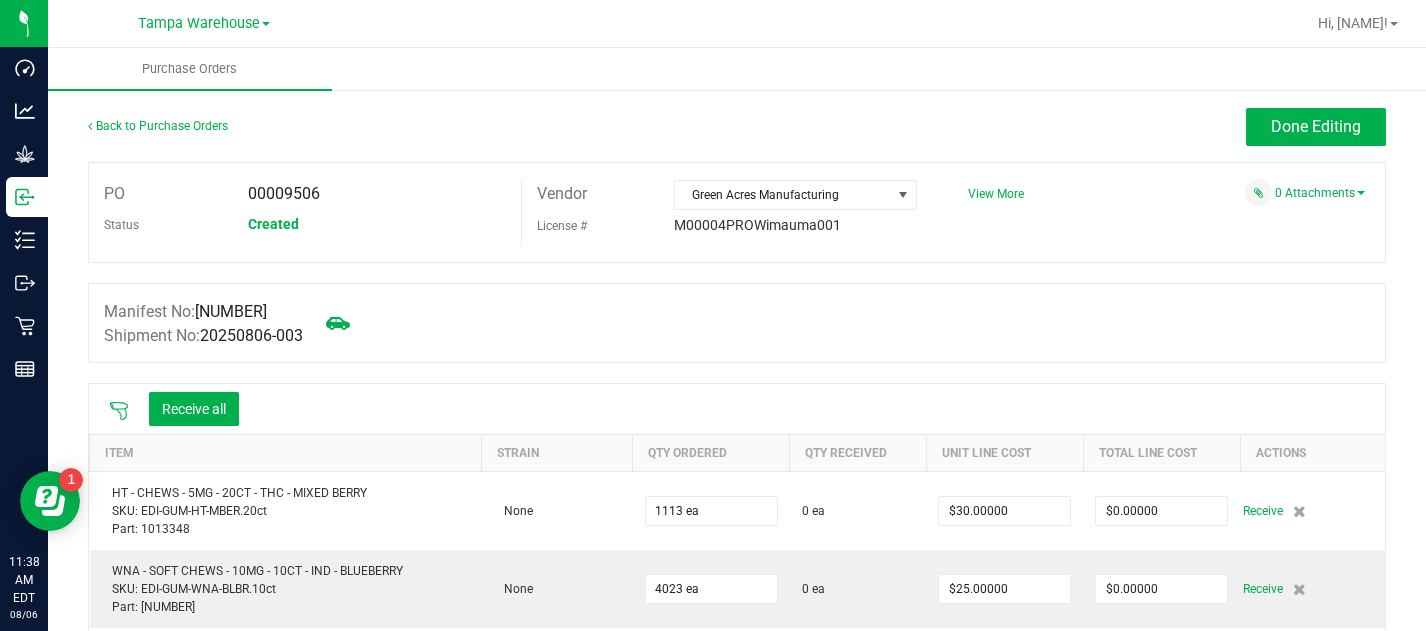 click 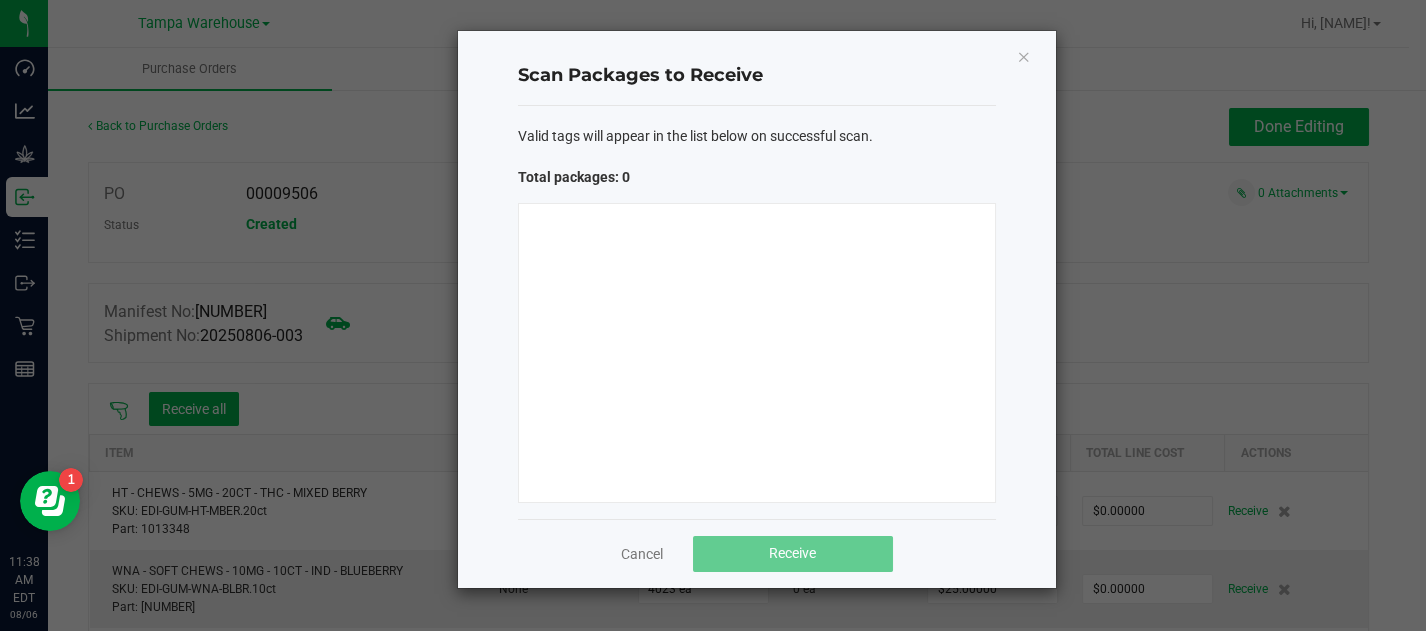 type 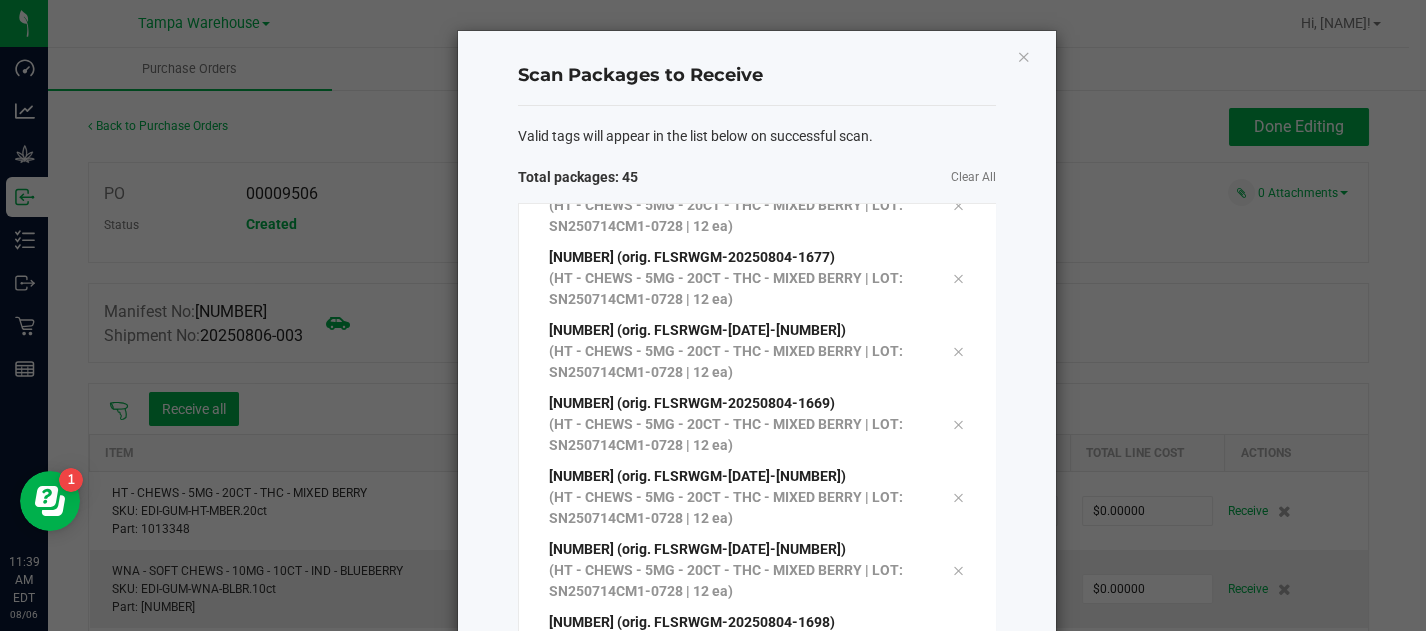 scroll, scrollTop: 2663, scrollLeft: 0, axis: vertical 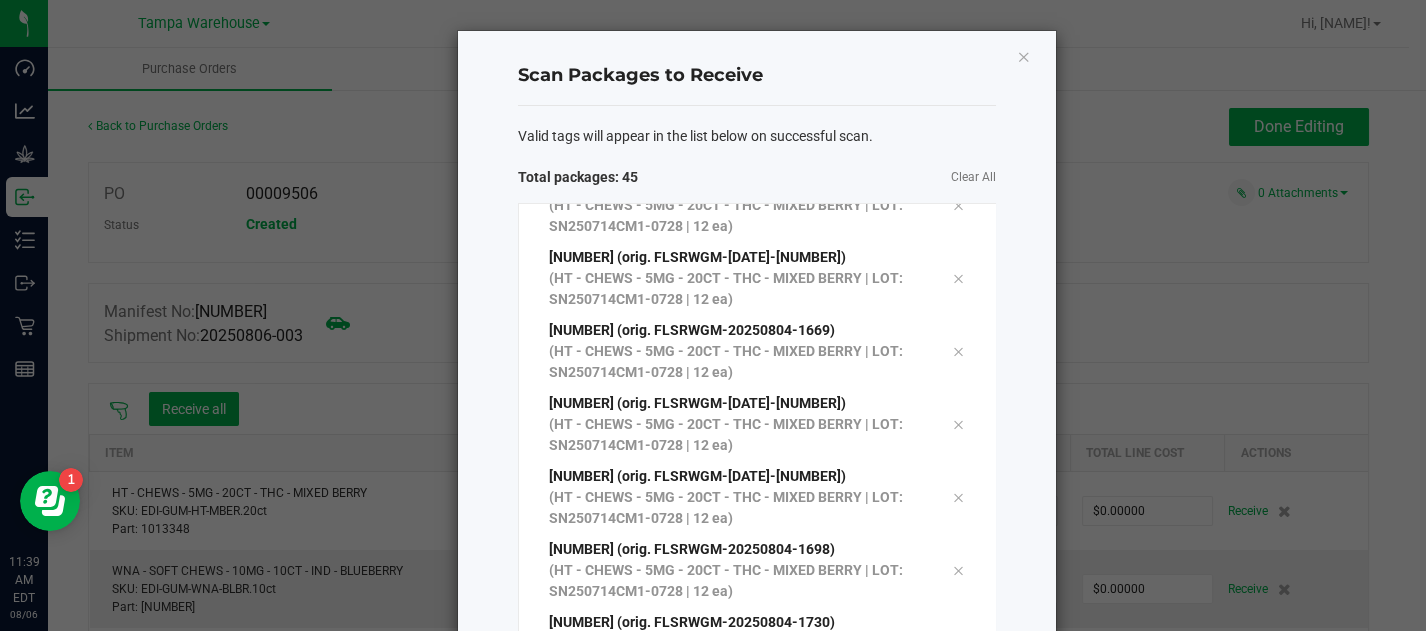 click on "Valid tags will appear in the list below on successful scan.   Total packages: [NUMBER]   Clear All  [NUMBER] (orig. FLSRWGM-[DATE]-[NUMBER])  (HT - CHEWS - 5MG - 20CT - THC - MIXED BERRY | LOT: [ALPHANUM] | [NUMBER] ea) [NUMBER] (orig. FLSRWGM-[DATE]-[NUMBER])  (HT - CHEWS - 5MG - 20CT - THC - MIXED BERRY | LOT: [ALPHANUM] | [NUMBER] ea) [NUMBER] (orig. FLSRWGM-[DATE]-[NUMBER])  (HT - CHEWS - 5MG - 20CT - THC - MIXED BERRY | LOT: [ALPHANUM] | [NUMBER] ea) [NUMBER] (orig. FLSRWGM-[DATE]-[NUMBER])  (HT - CHEWS - 5MG - 20CT - THC - MIXED BERRY | LOT: [ALPHANUM] | [NUMBER] ea) [NUMBER] (orig. FLSRWGM-[DATE]-[NUMBER])  (HT - CHEWS - 5MG - 20CT - THC - MIXED BERRY | LOT: [ALPHANUM] | [NUMBER] ea) [NUMBER] (orig. FLSRWGM-[DATE]-[NUMBER])  (HT - CHEWS - 5MG - 20CT - THC - MIXED BERRY | LOT: [ALPHANUM] | [NUMBER] ea) [NUMBER]" 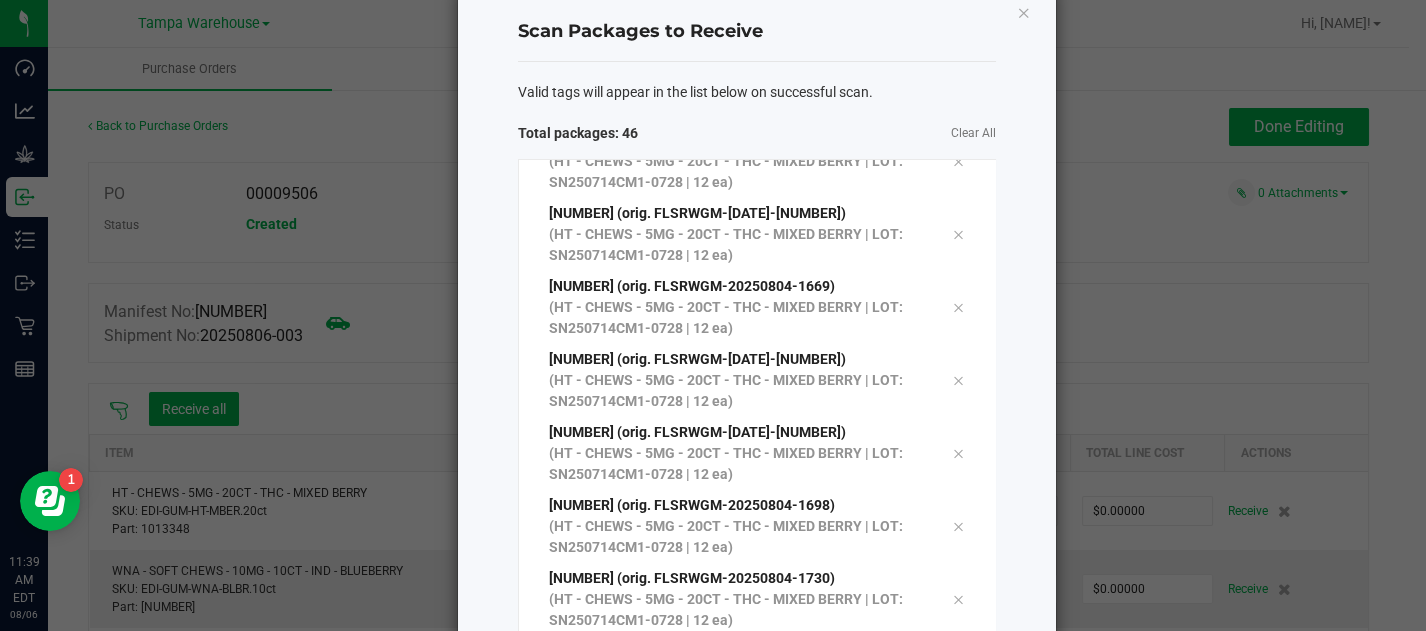 scroll, scrollTop: 2736, scrollLeft: 0, axis: vertical 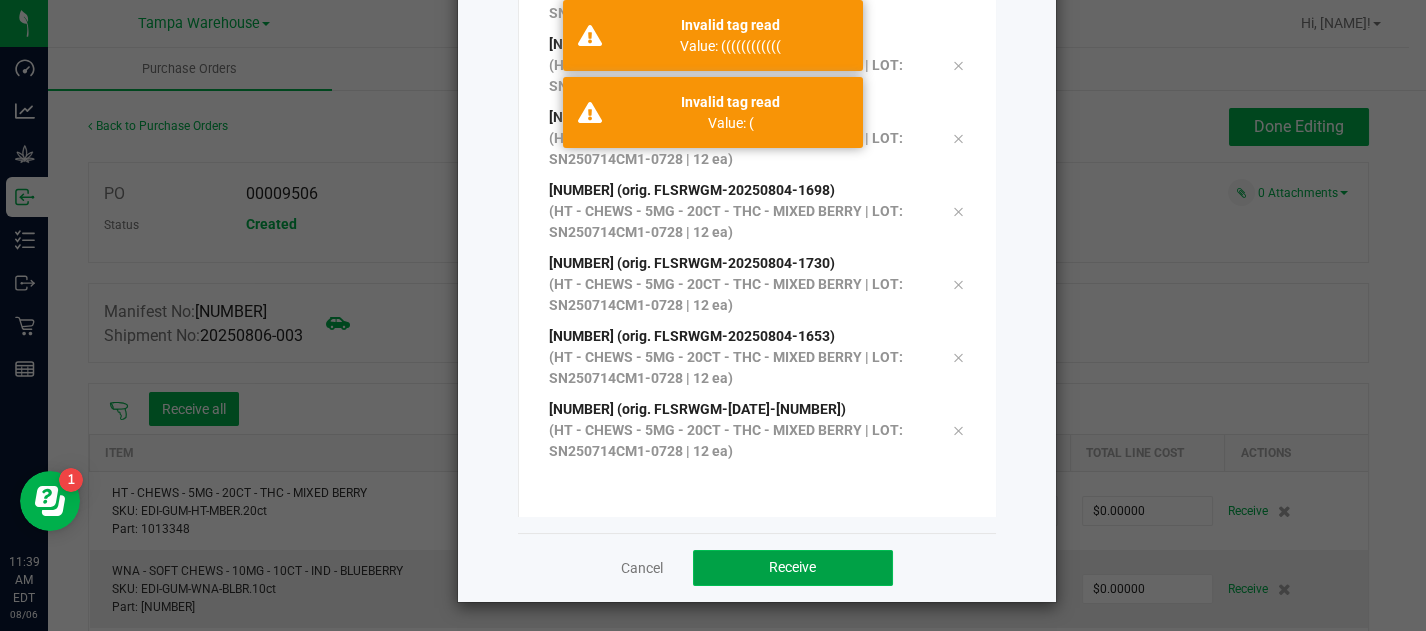 click on "Receive" 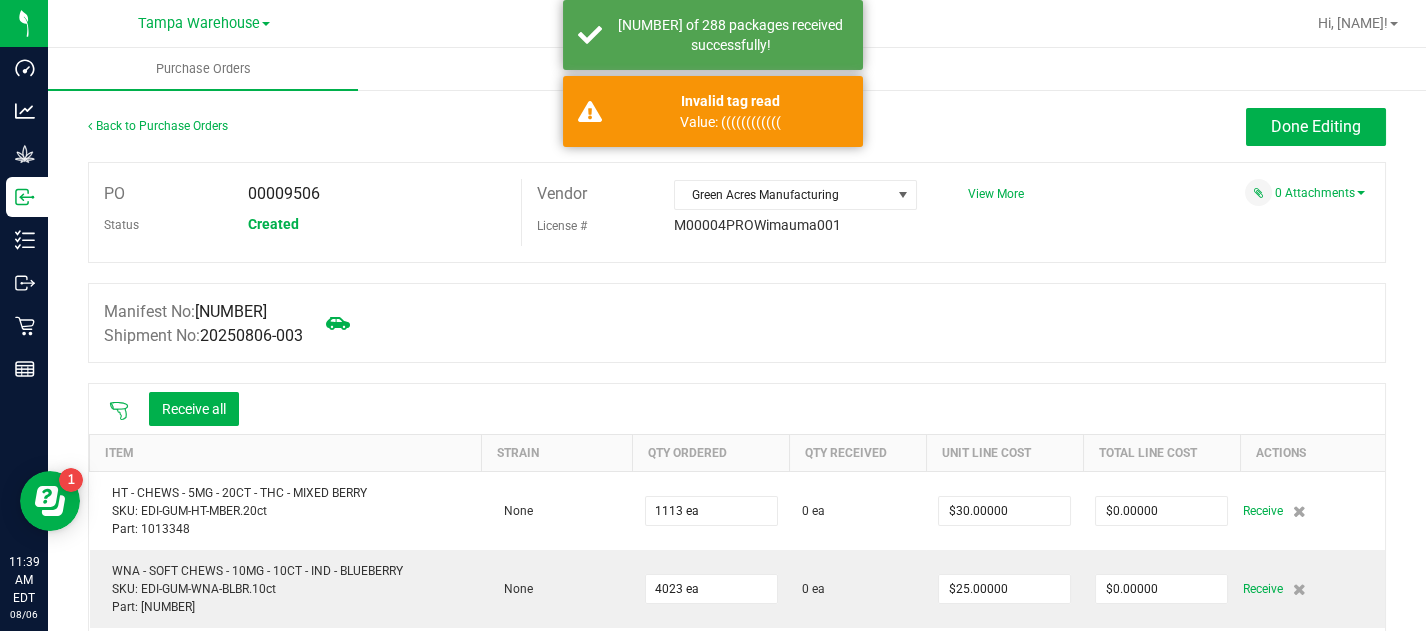 click 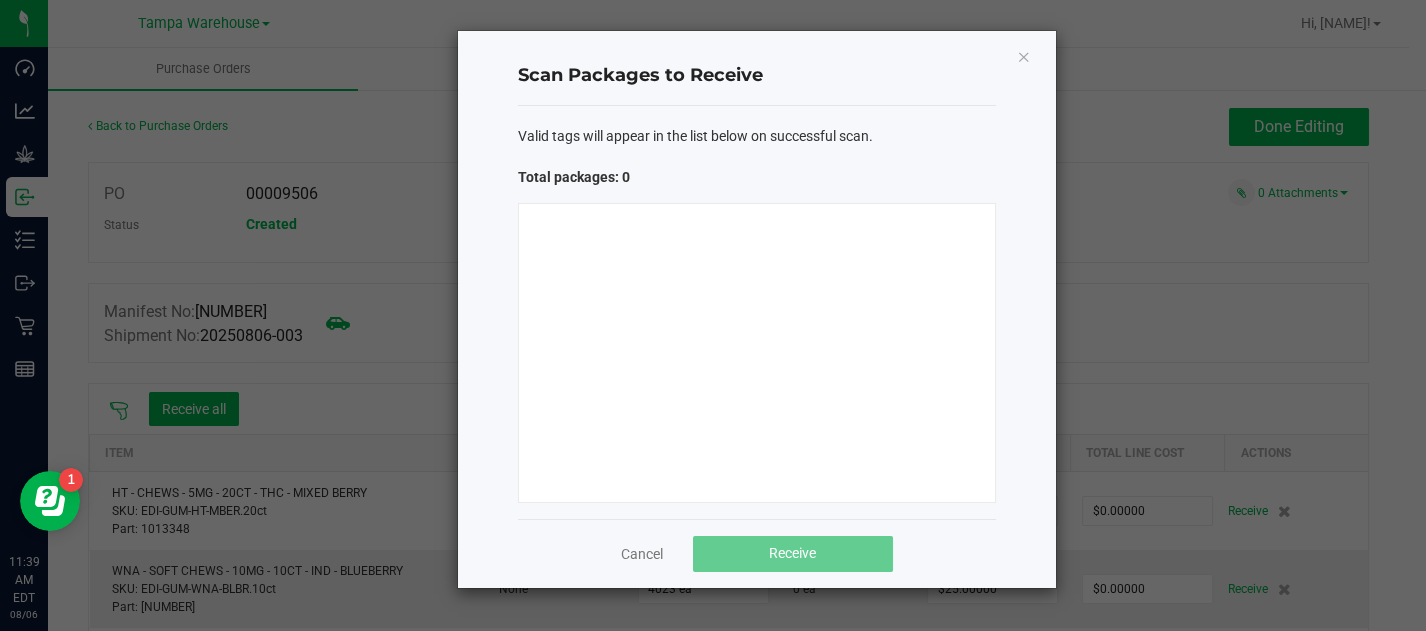 type 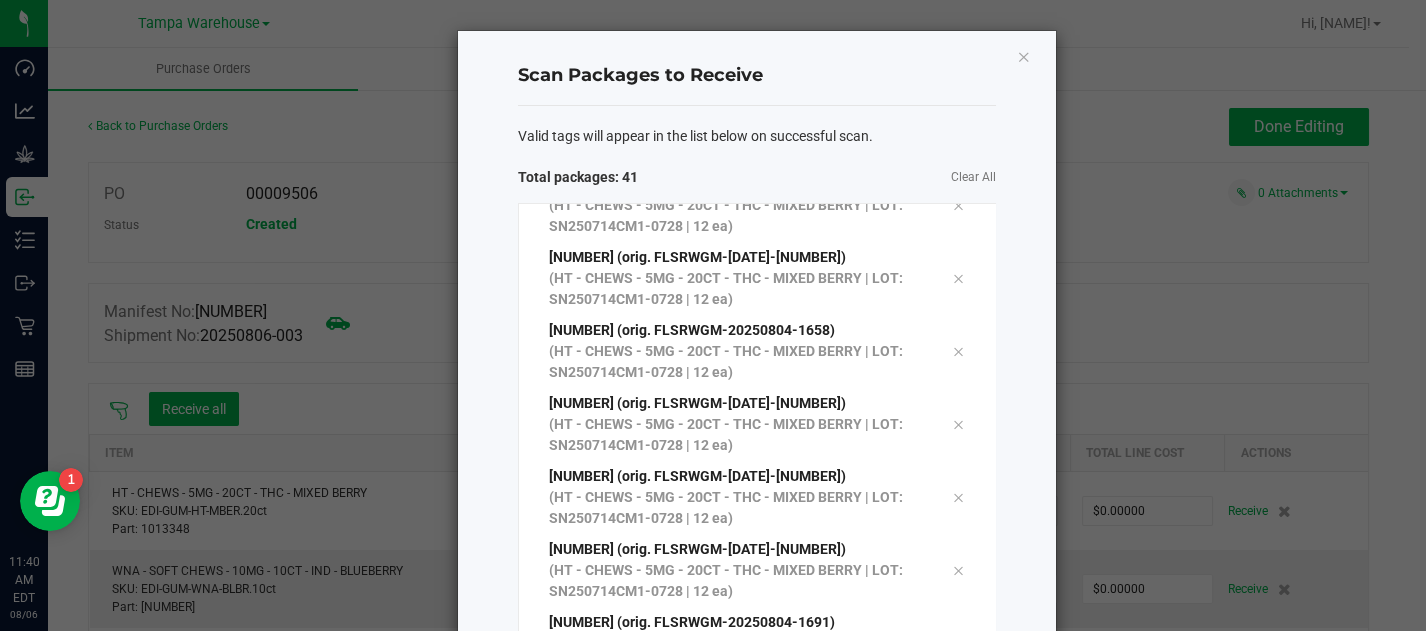 scroll, scrollTop: 2366, scrollLeft: 0, axis: vertical 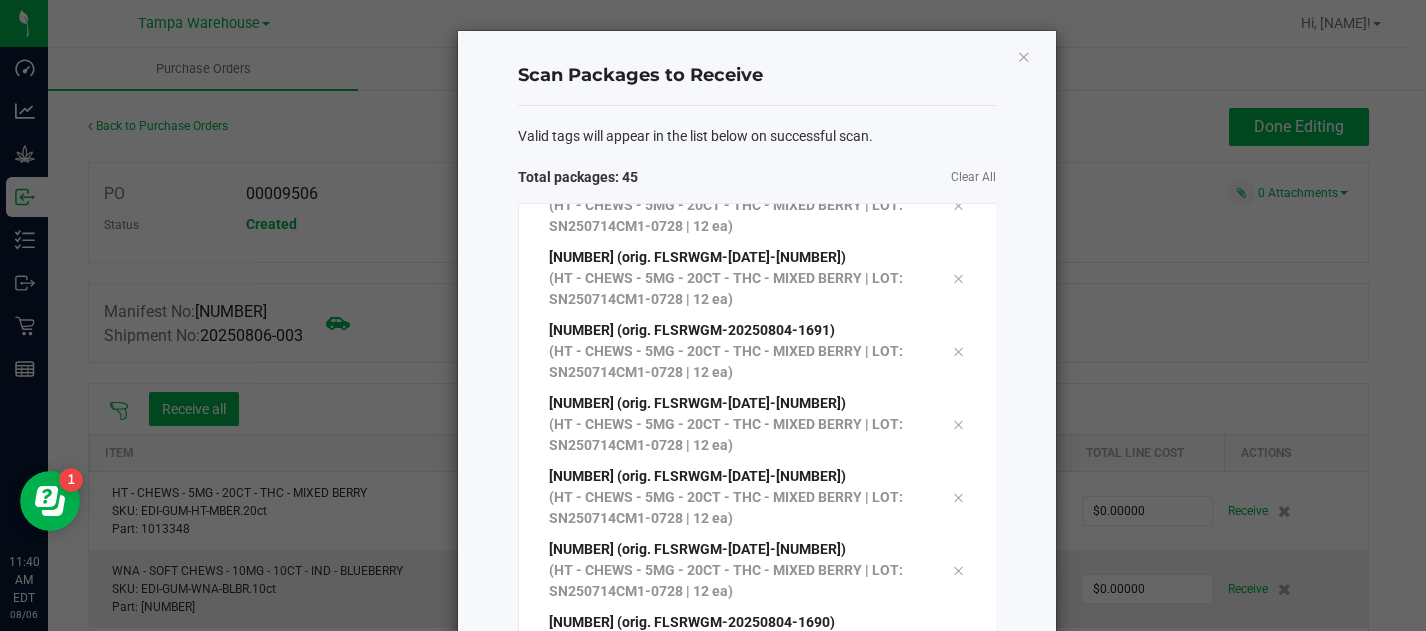 click on "Clear All" 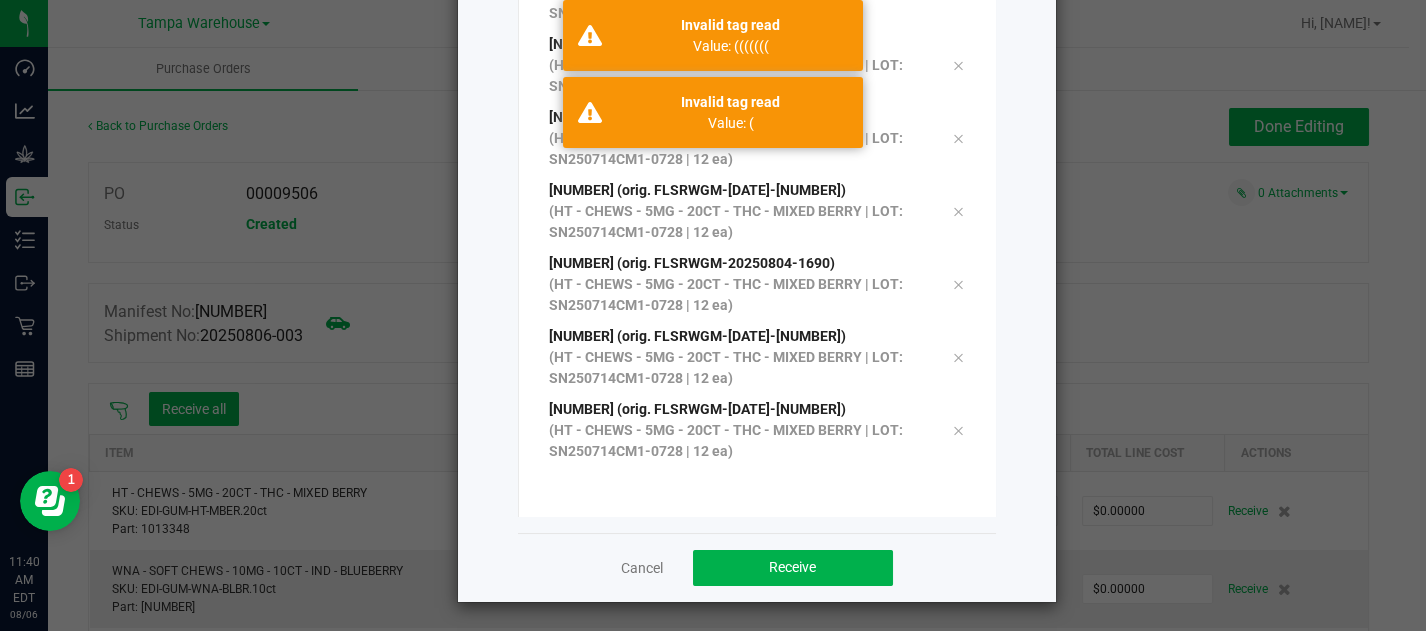 click on "Cancel   Receive" 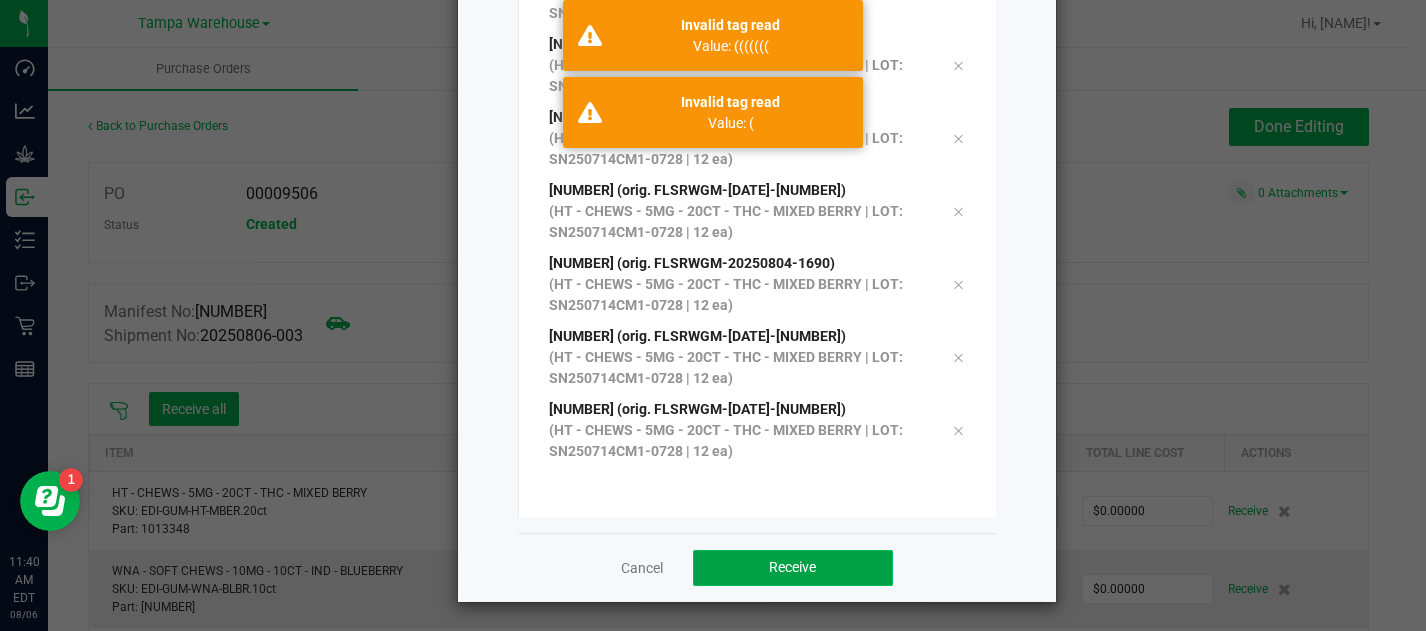 click on "Receive" 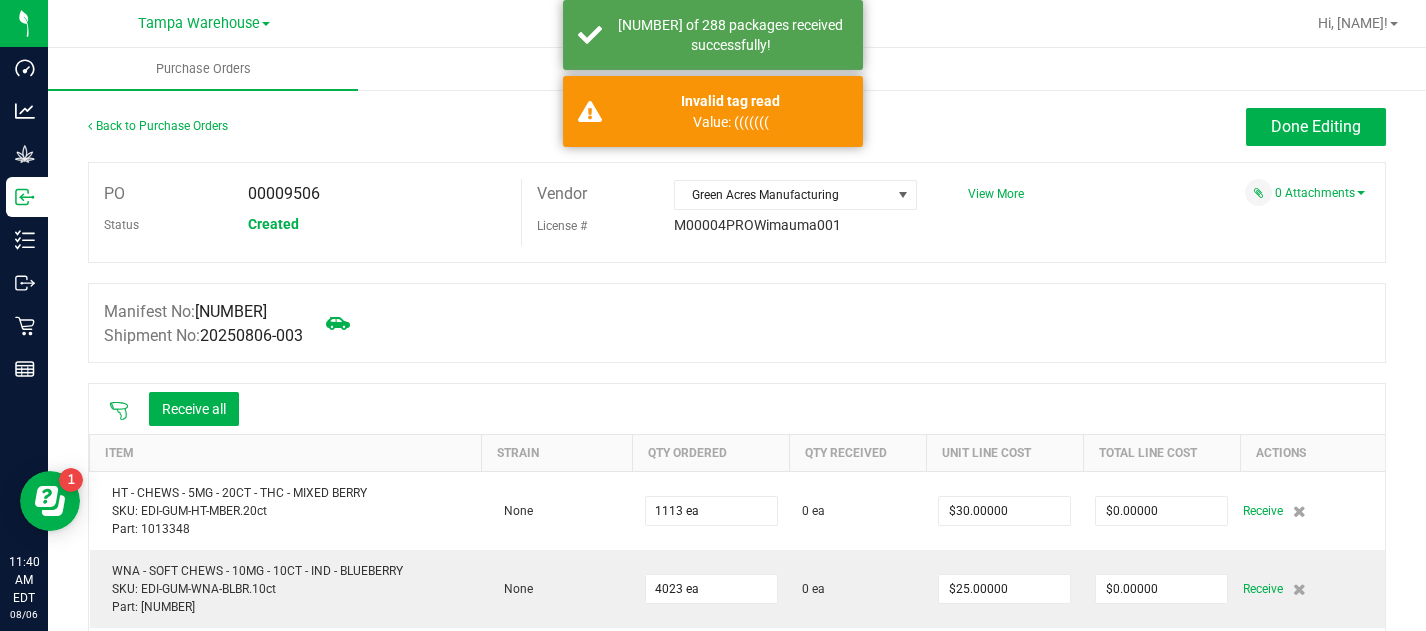 click 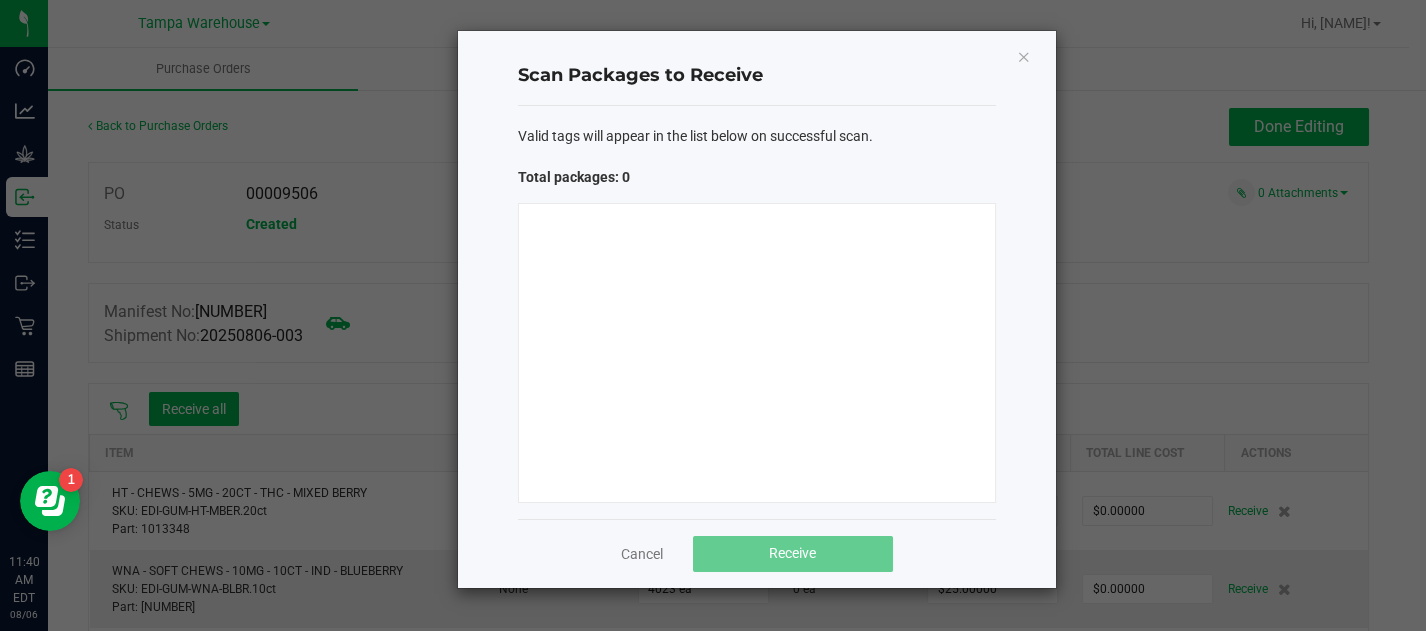 type 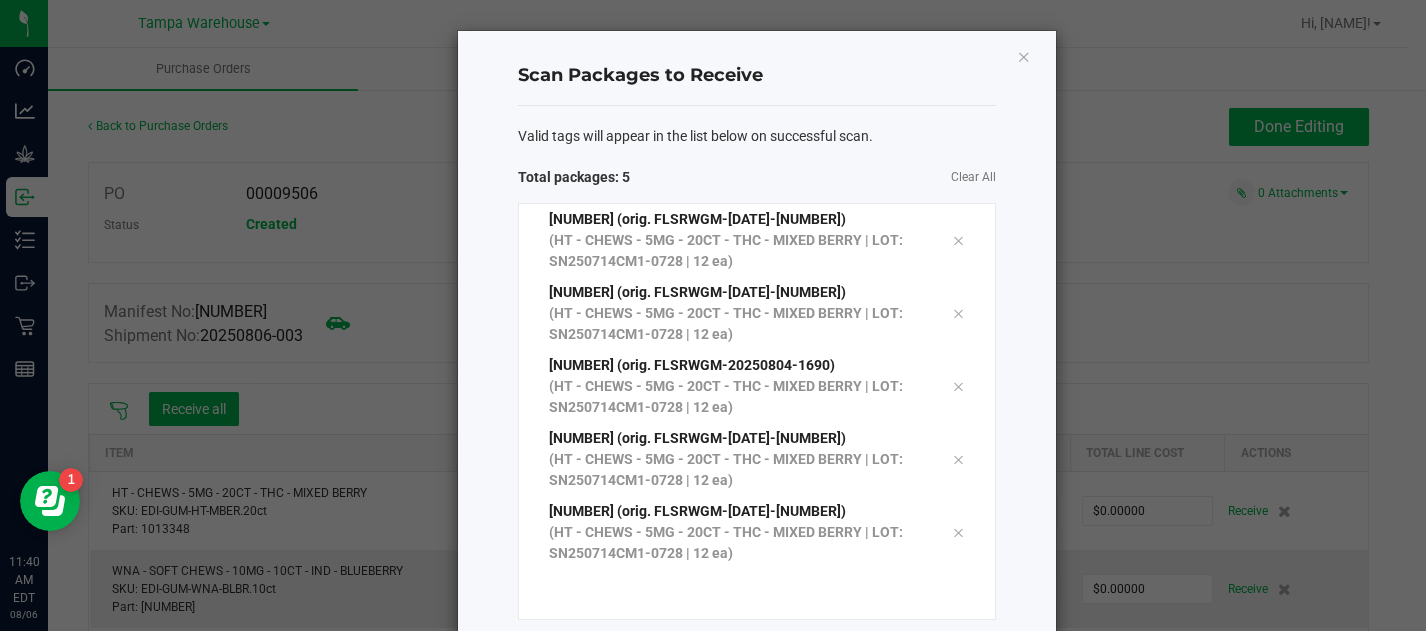 click on "Valid tags will appear in the list below on successful scan." 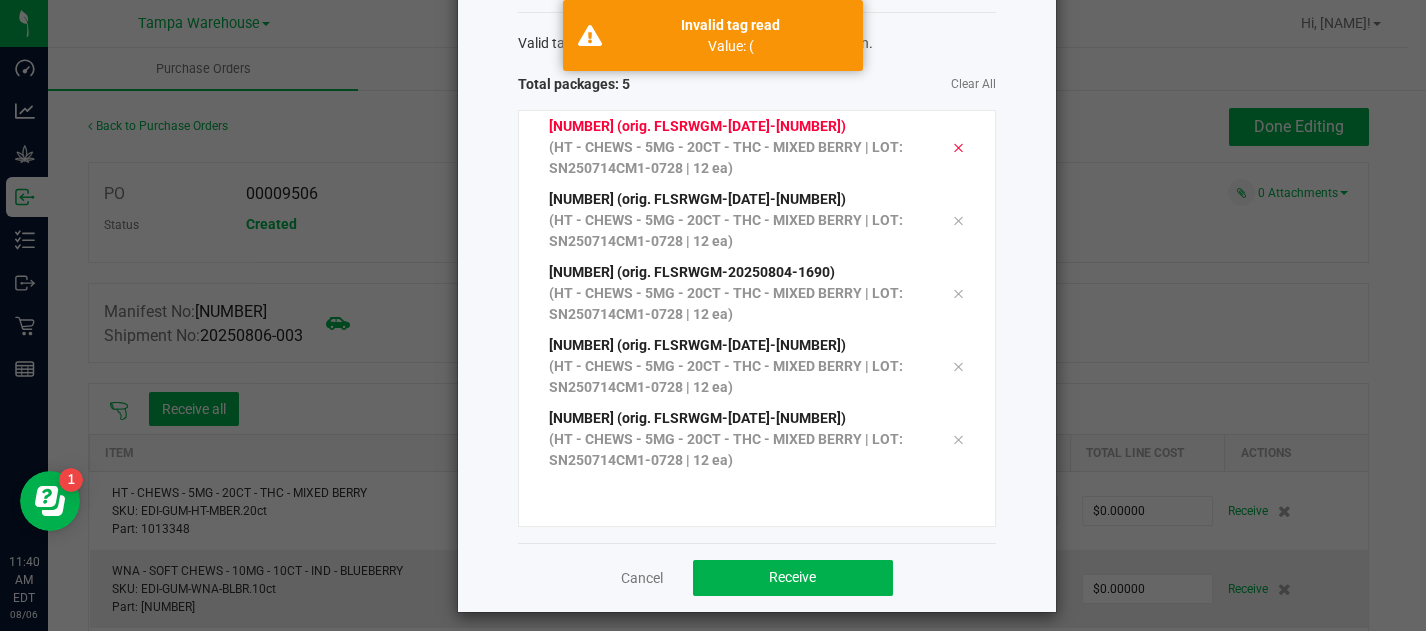 scroll, scrollTop: 102, scrollLeft: 0, axis: vertical 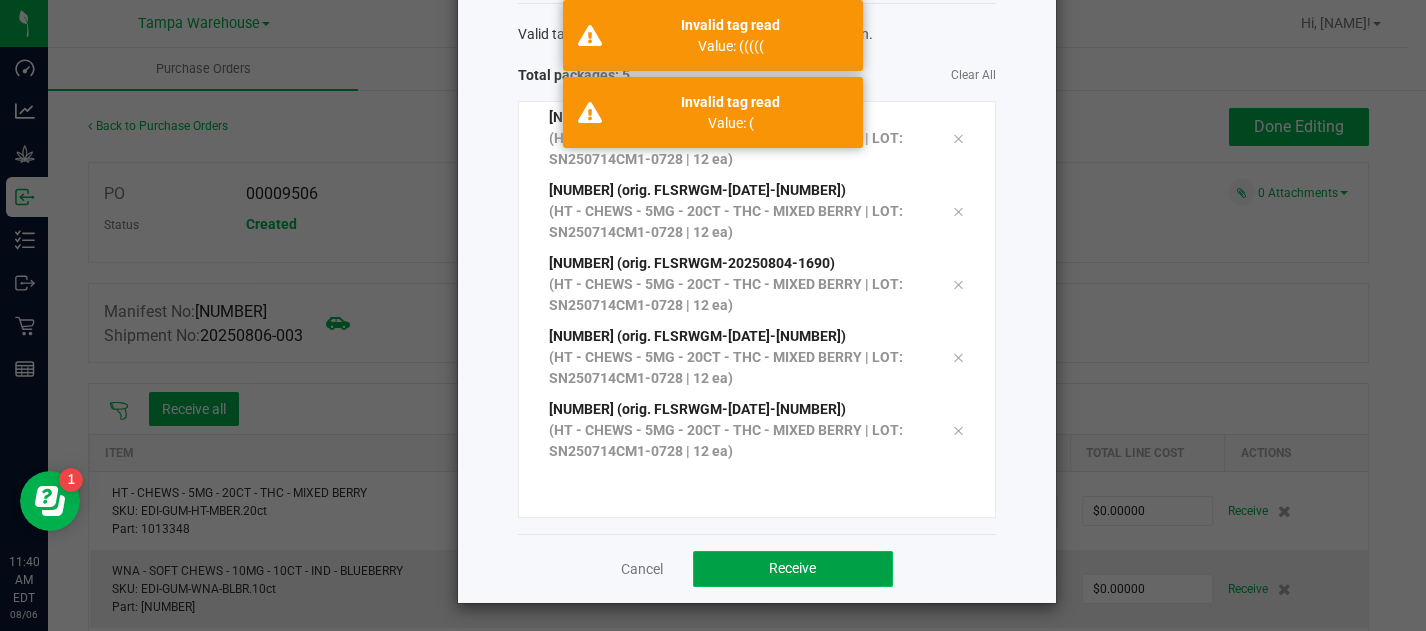 click on "Receive" 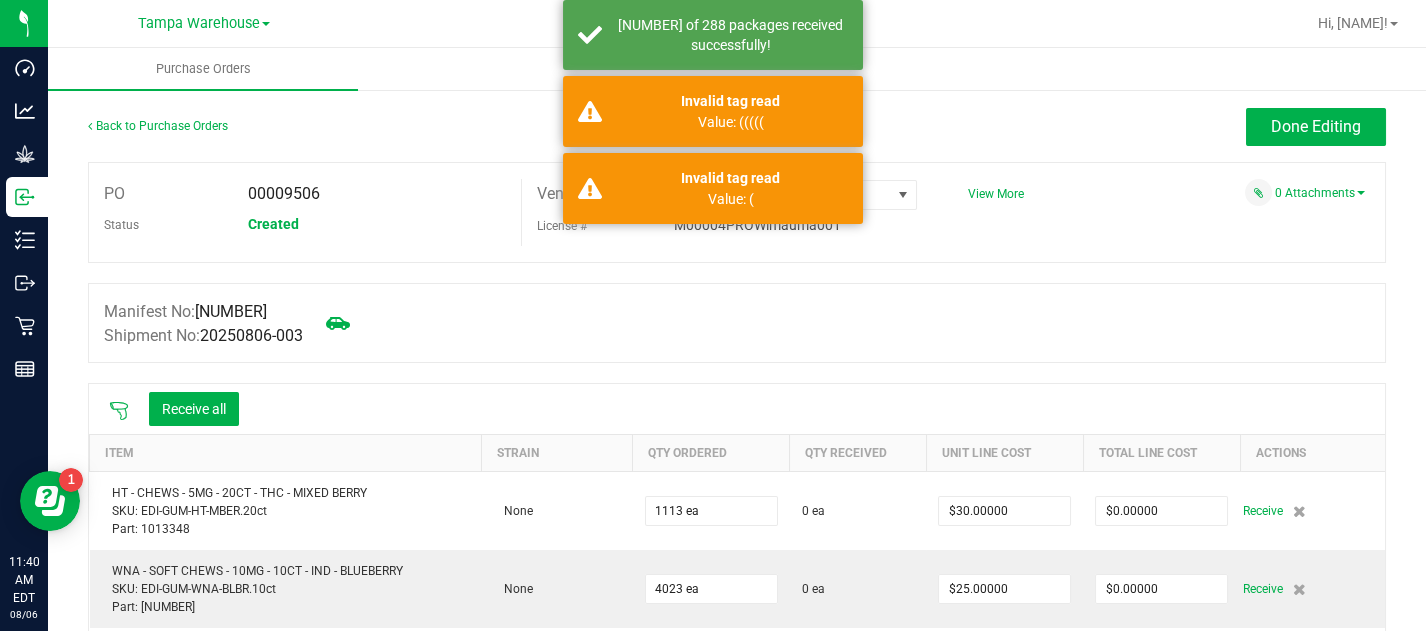 click 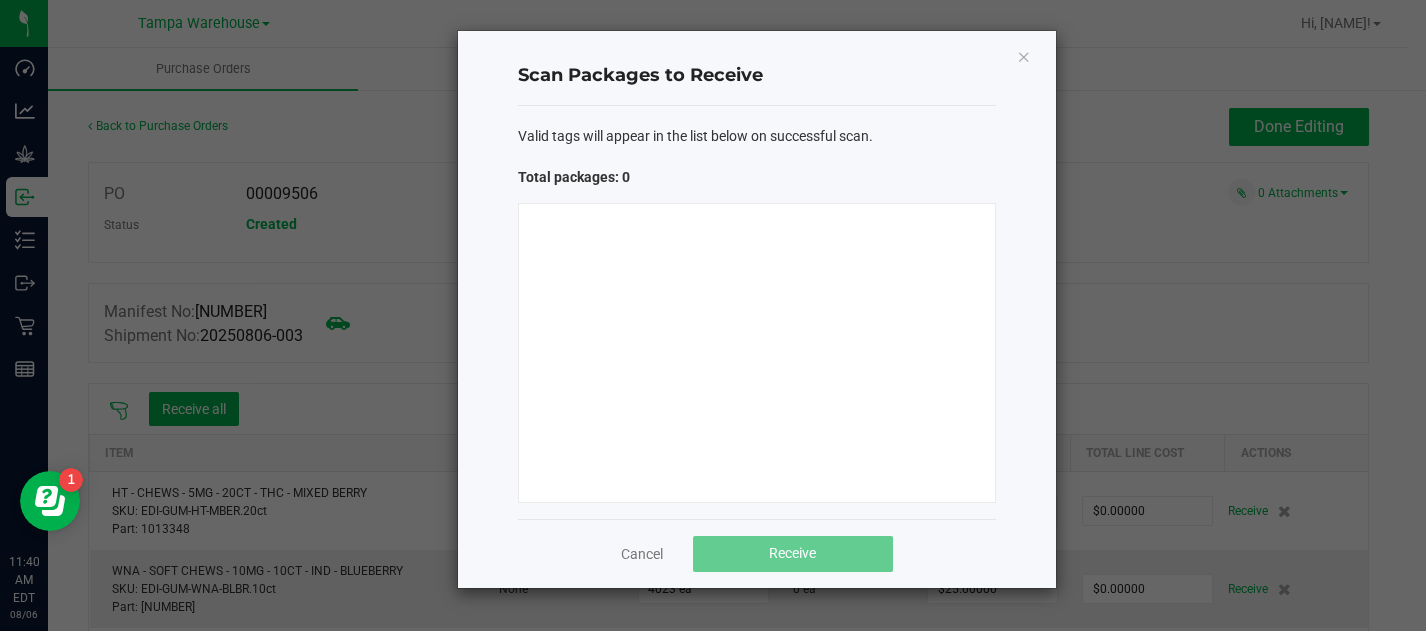 type 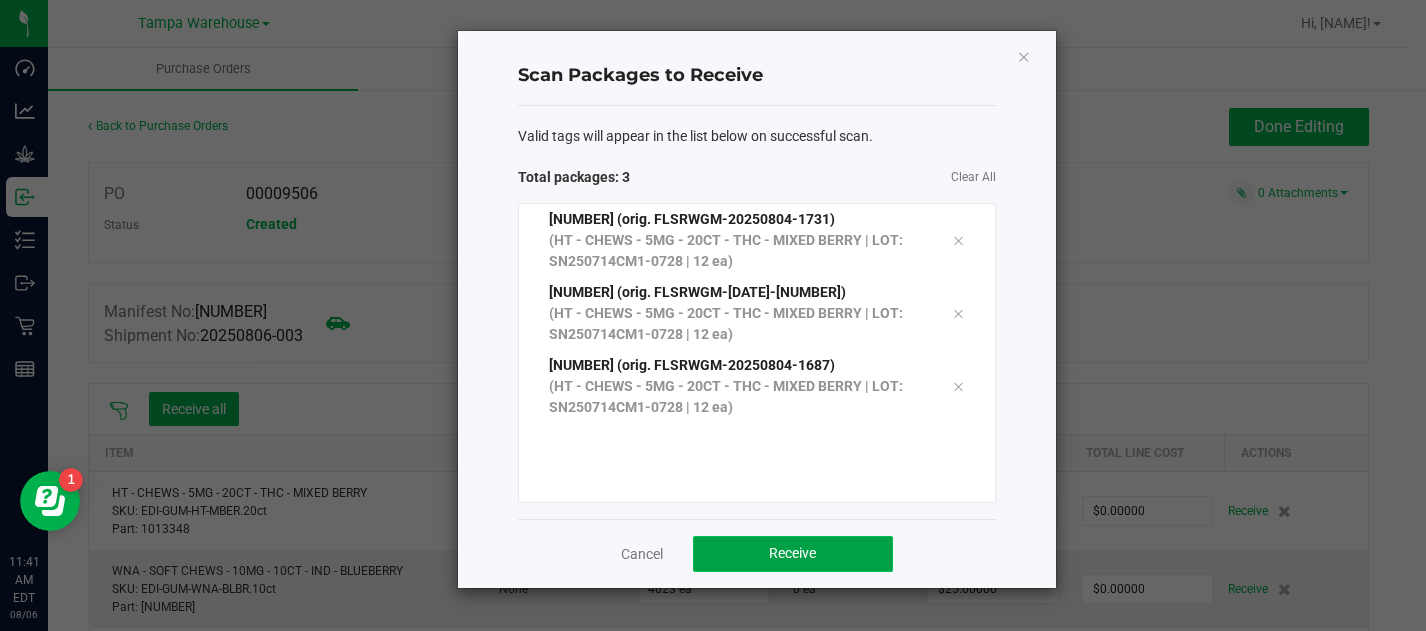click on "Receive" 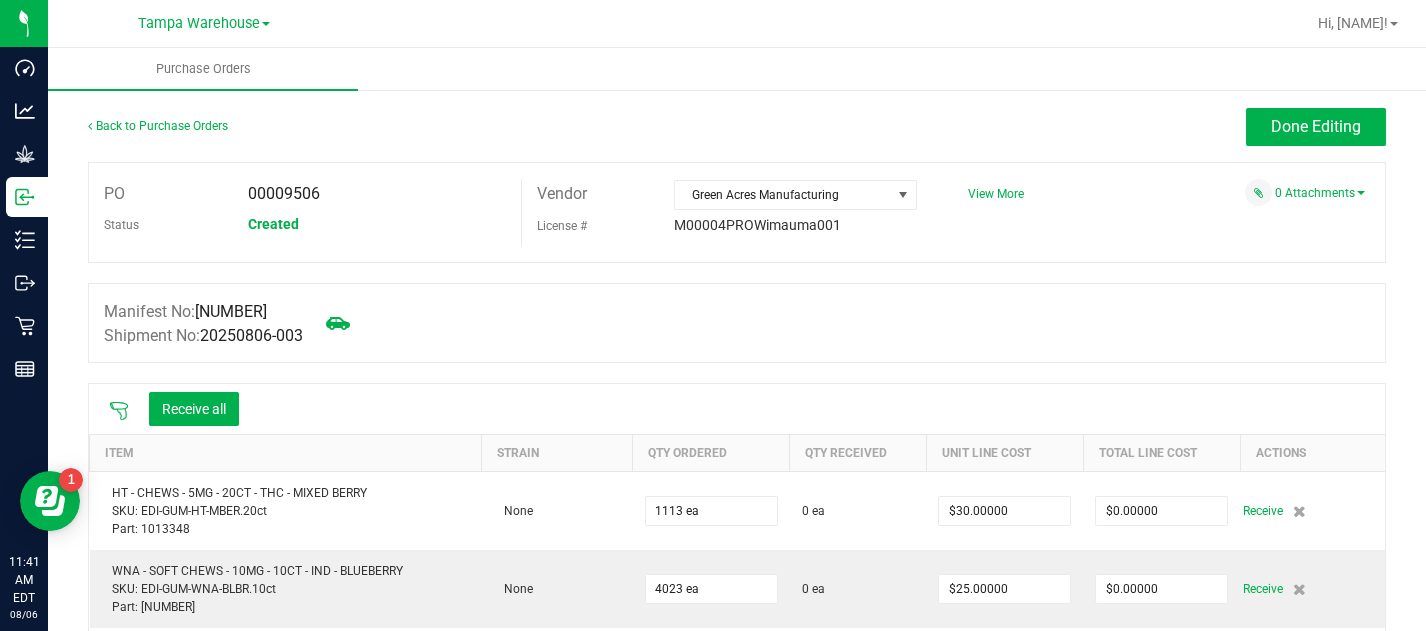 click at bounding box center (737, 373) 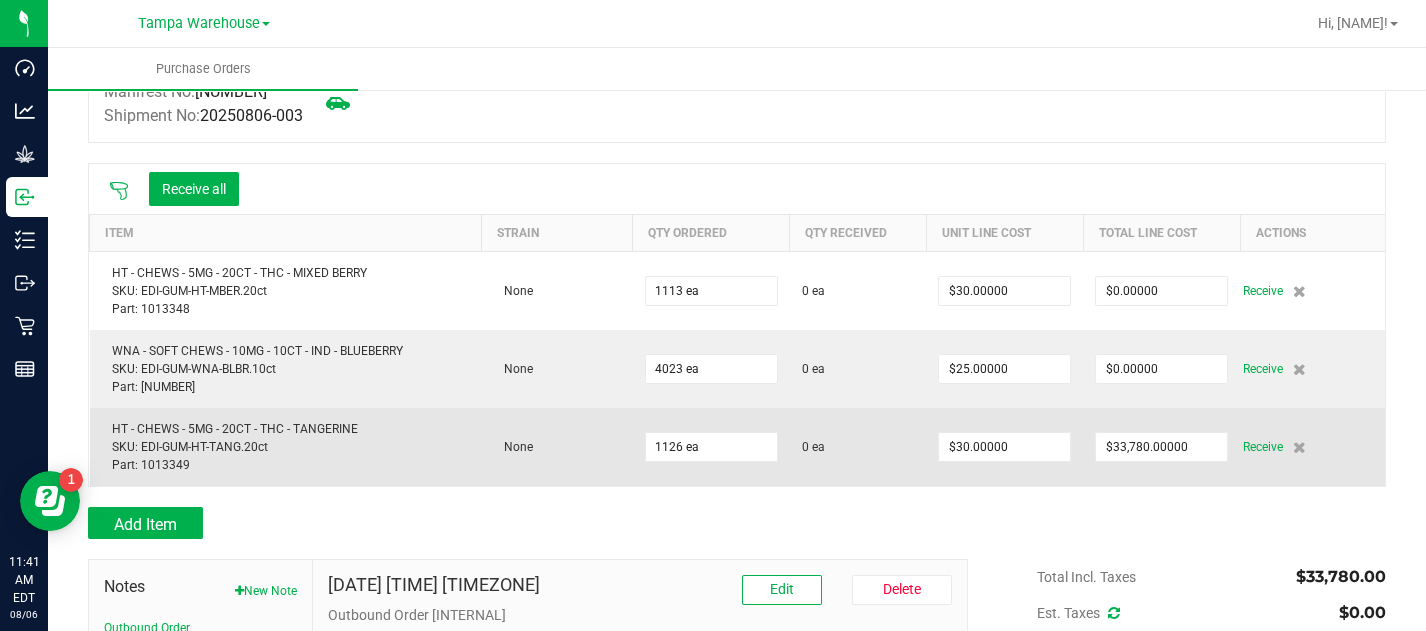 scroll, scrollTop: 215, scrollLeft: 0, axis: vertical 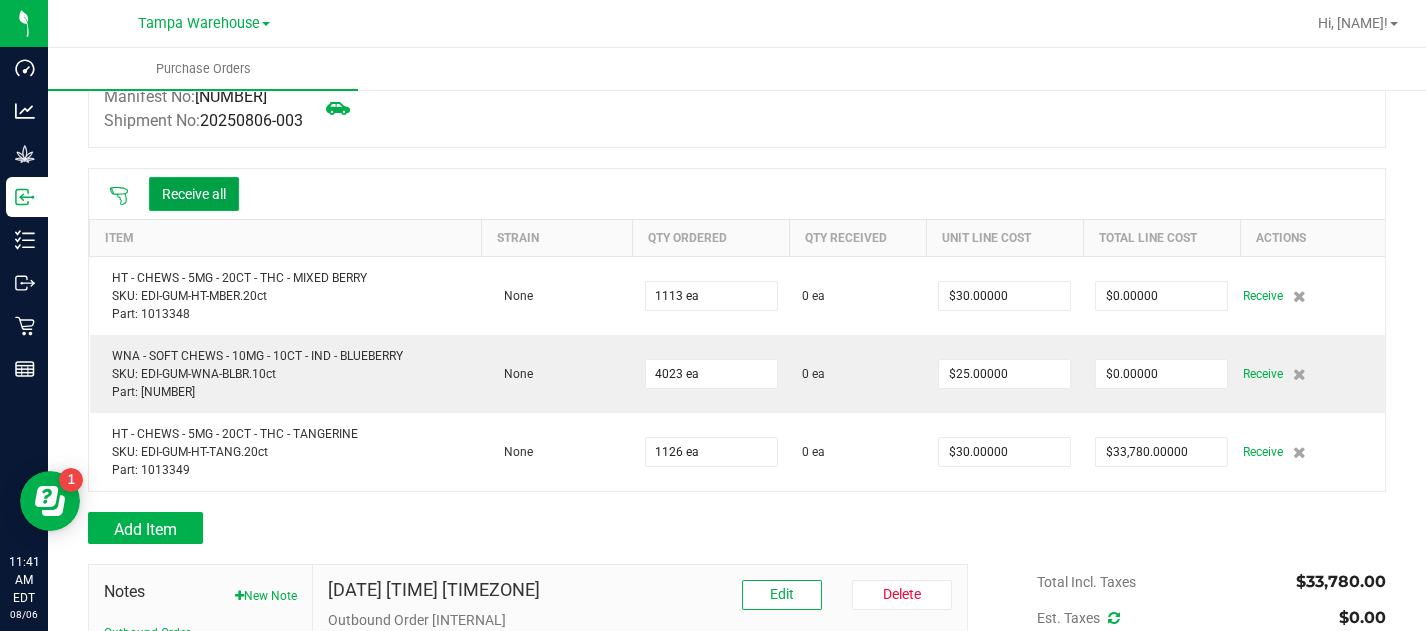 click on "Receive all" at bounding box center [194, 194] 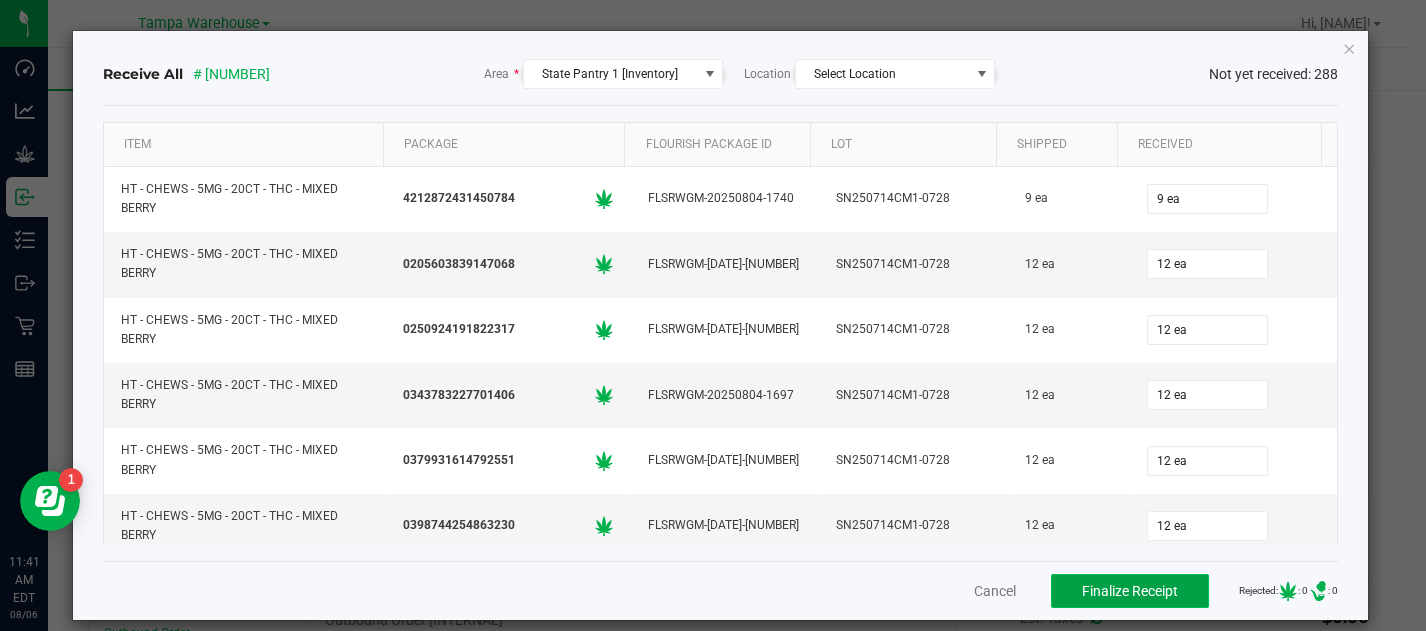 click on "Finalize Receipt" 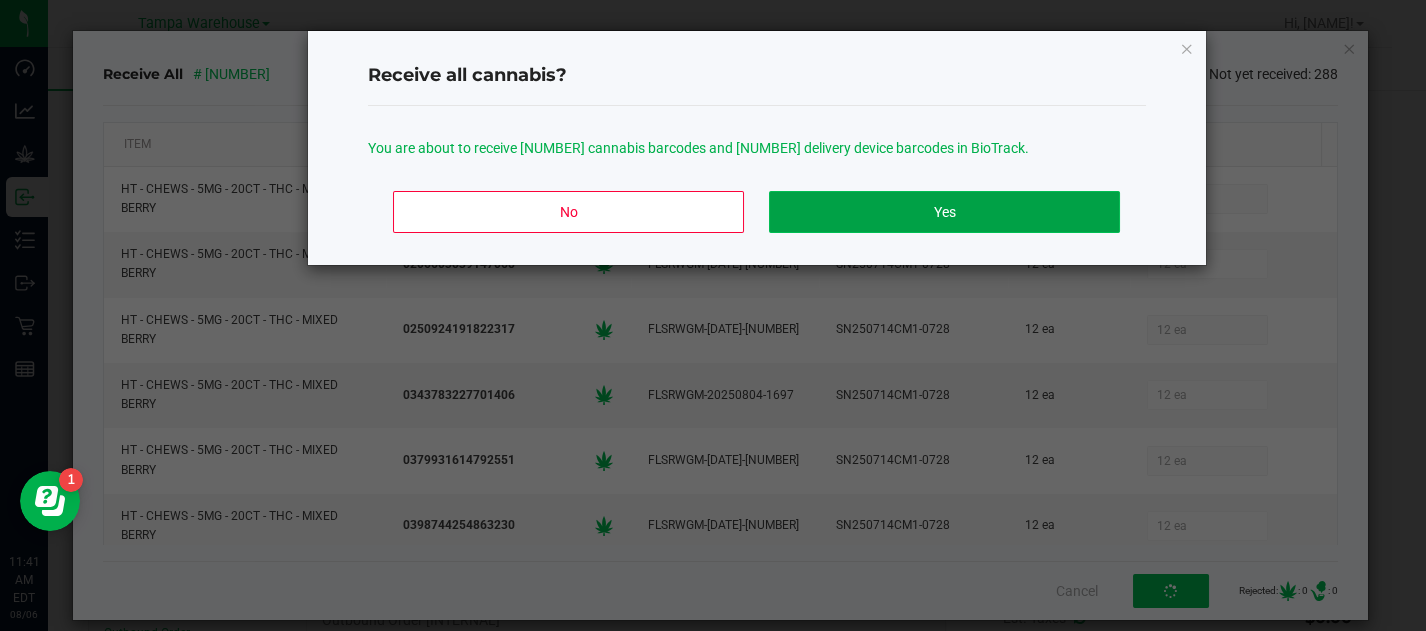 click on "Yes" 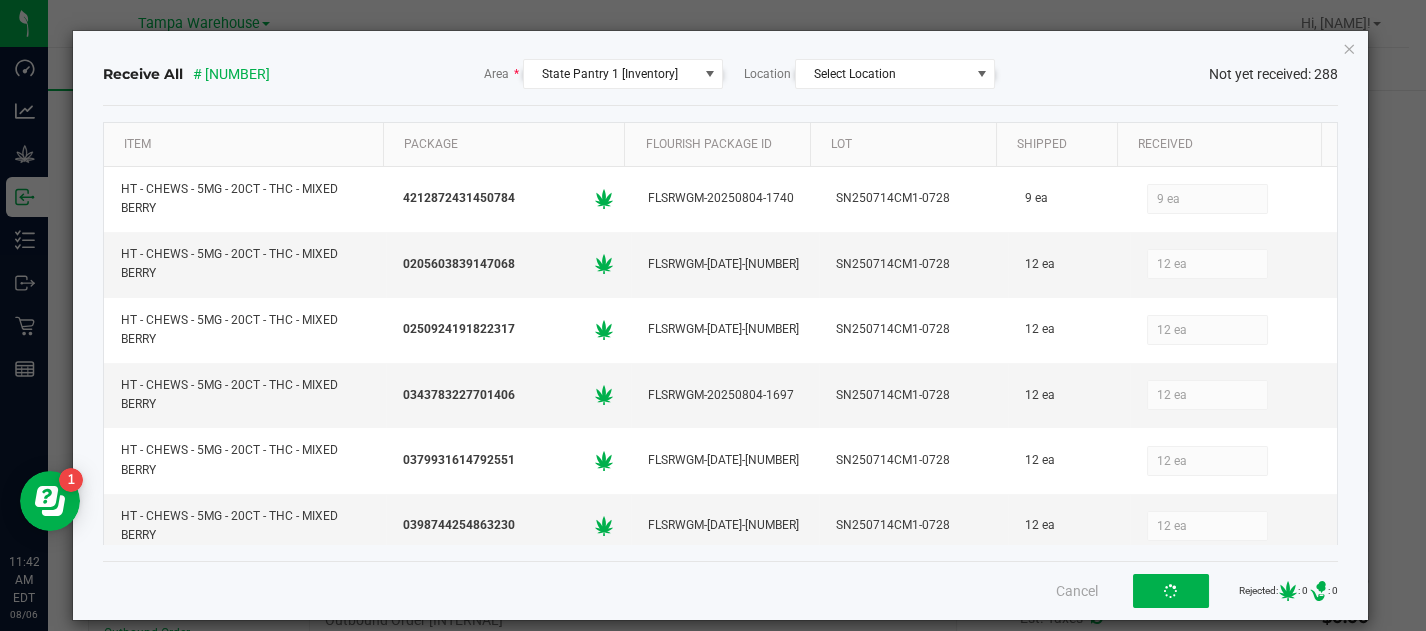 click on "Receive All # 00009506  Area  *  State Pantry 1 [Inventory]  Location  Select Location Not yet received: 288 Item Package Flourish Package ID Lot Shipped Received HT - CHEWS - 5MG - 20CT - THC - MIXED BERRY [NUMBER]
FLSRWGM-20250804-1740 SN250714CM1-0728 9 ea 9 ea HT - CHEWS - 5MG - 20CT - THC - MIXED BERRY [NUMBER]
FLSRWGM-20250804-1682 SN250714CM1-0728 12 ea 12 ea HT - CHEWS - 5MG - 20CT - THC - MIXED BERRY 0250924191822317
FLSRWGM-20250804-1688 SN250714CM1-0728 12 ea 12 ea HT - CHEWS - 5MG - 20CT - THC - MIXED BERRY 0343783227701406
FLSRWGM-20250804-1697 SN250714CM1-0728 12 ea 12 ea HT - CHEWS - 5MG - 20CT - THC - MIXED BERRY 0379931614792551
FLSRWGM-20250804-1654 SN250714CM1-0728 12 ea 12 ea" 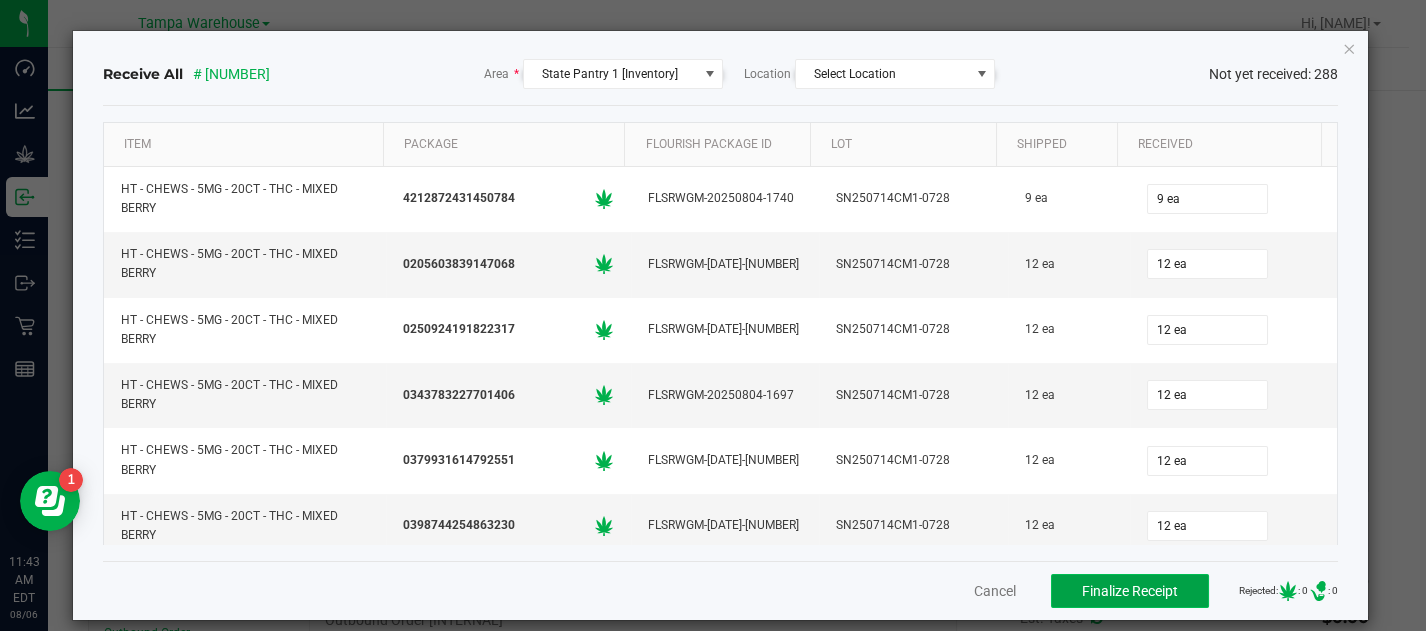 click on "Finalize Receipt" 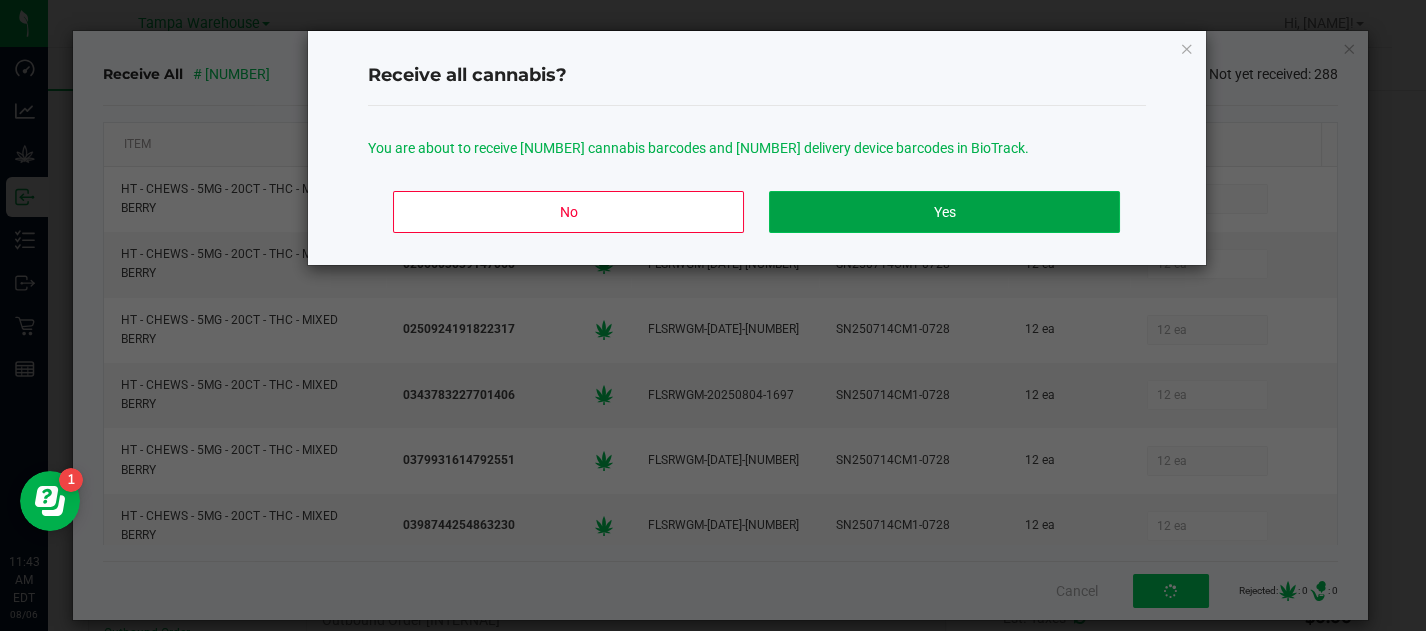 click on "Yes" 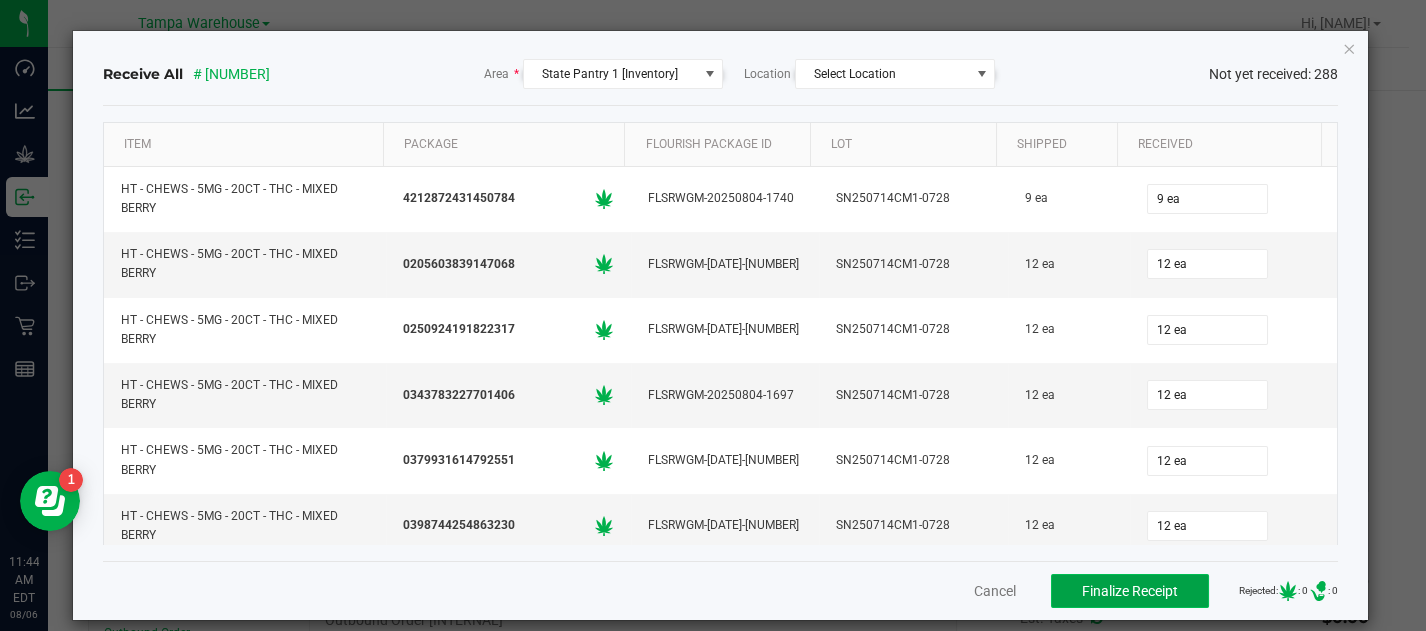 click on "Finalize Receipt" 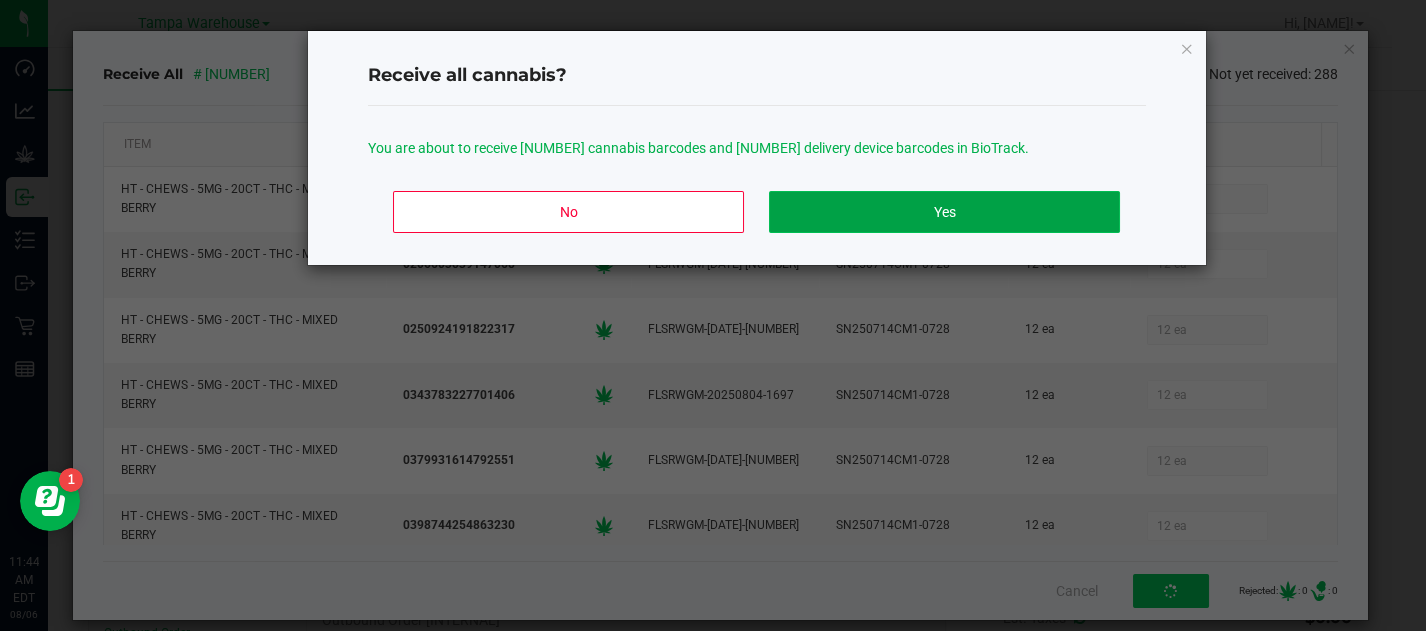 click on "Yes" 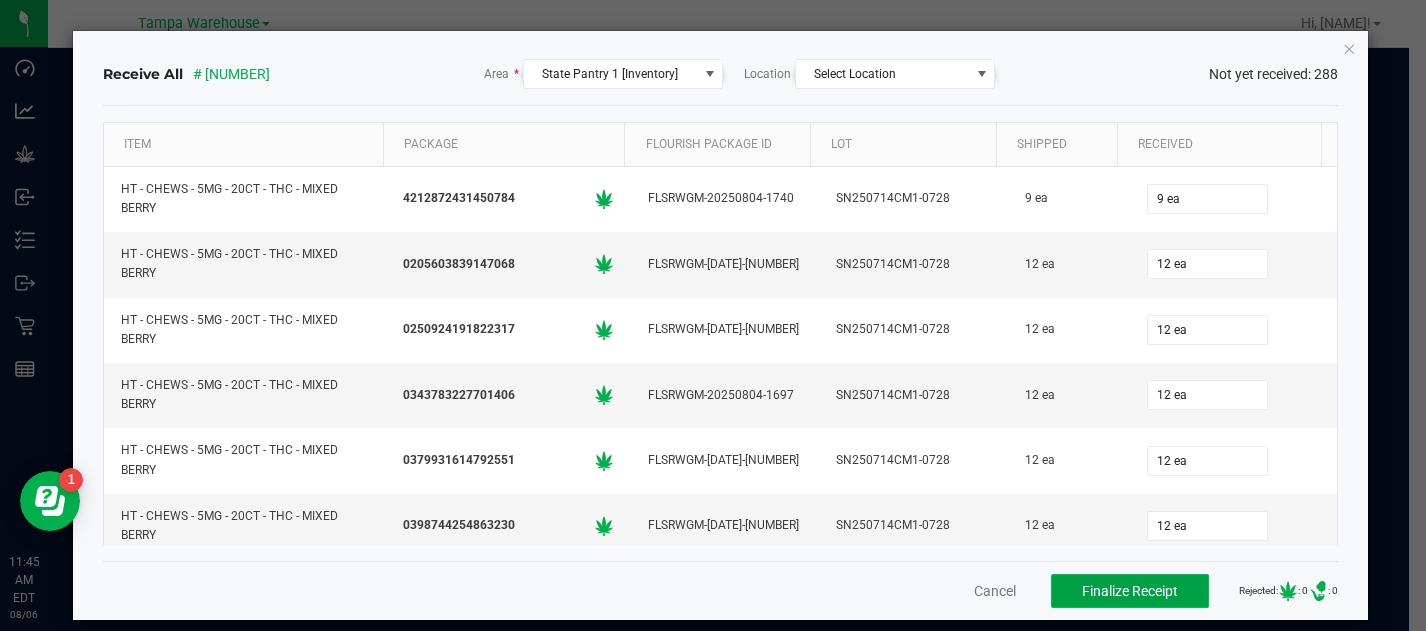 scroll, scrollTop: 0, scrollLeft: 0, axis: both 